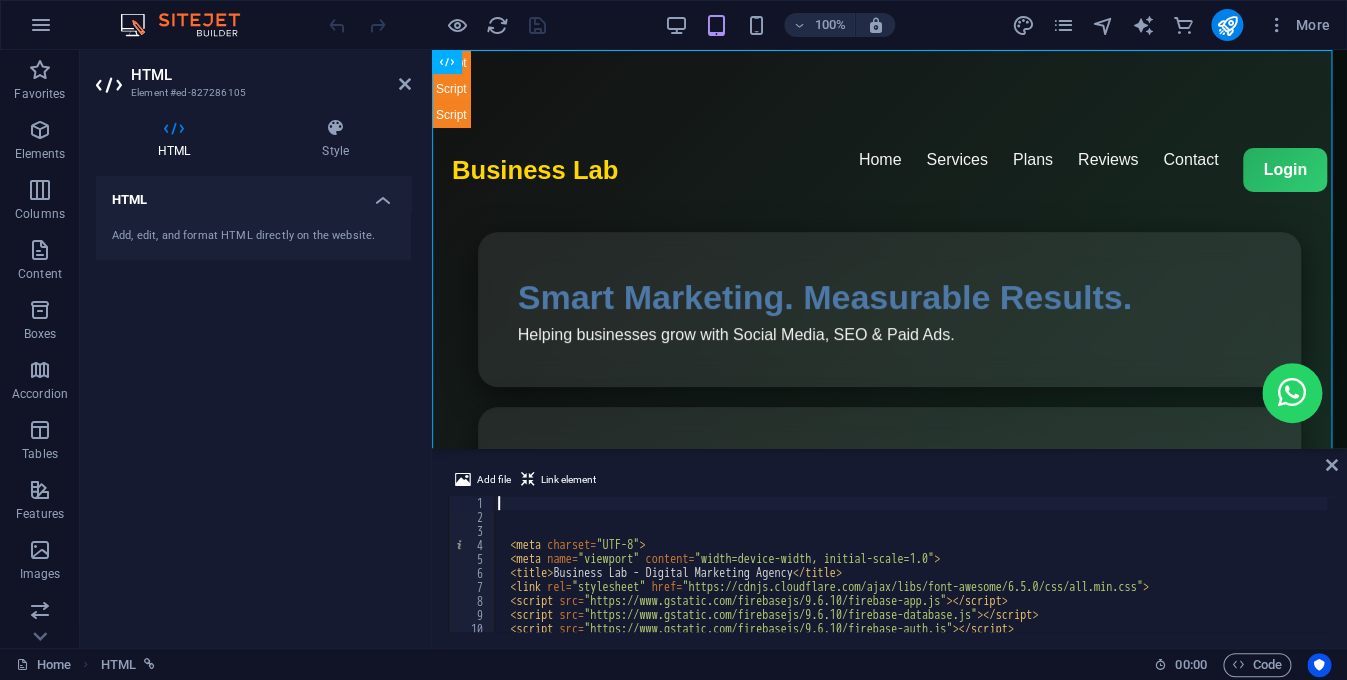 scroll, scrollTop: 0, scrollLeft: 0, axis: both 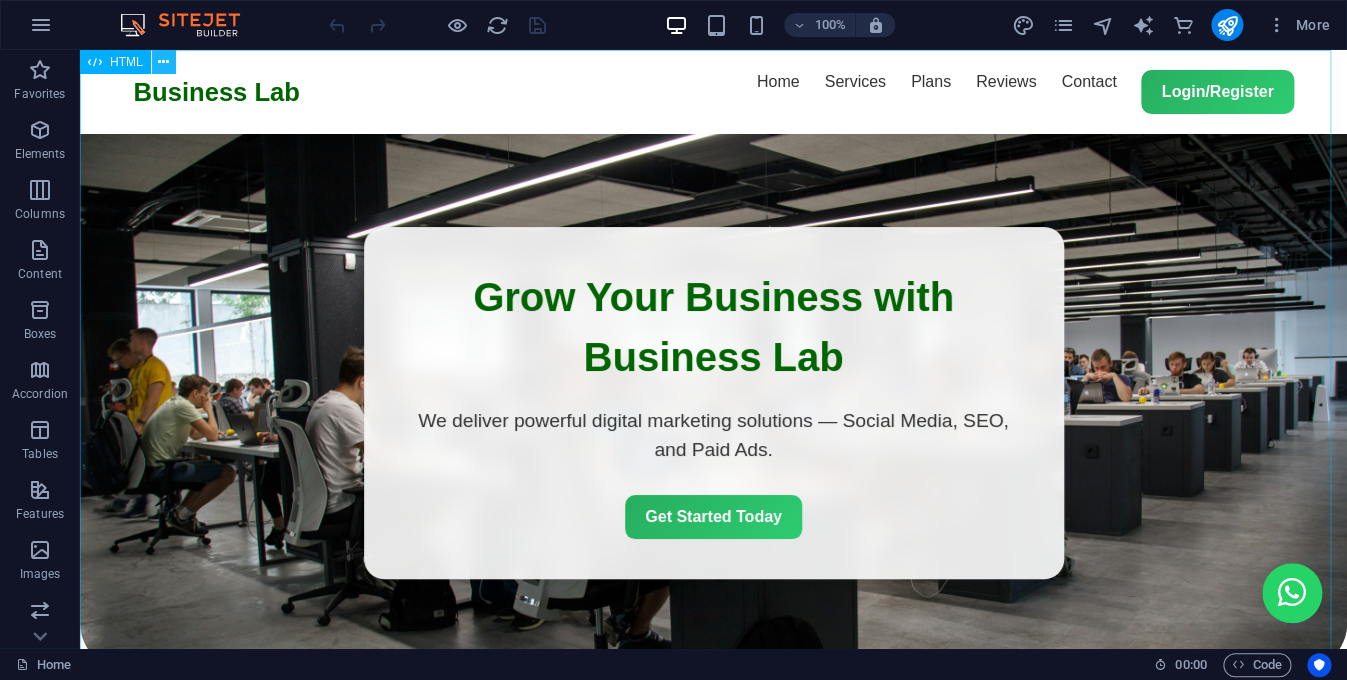 click at bounding box center (164, 62) 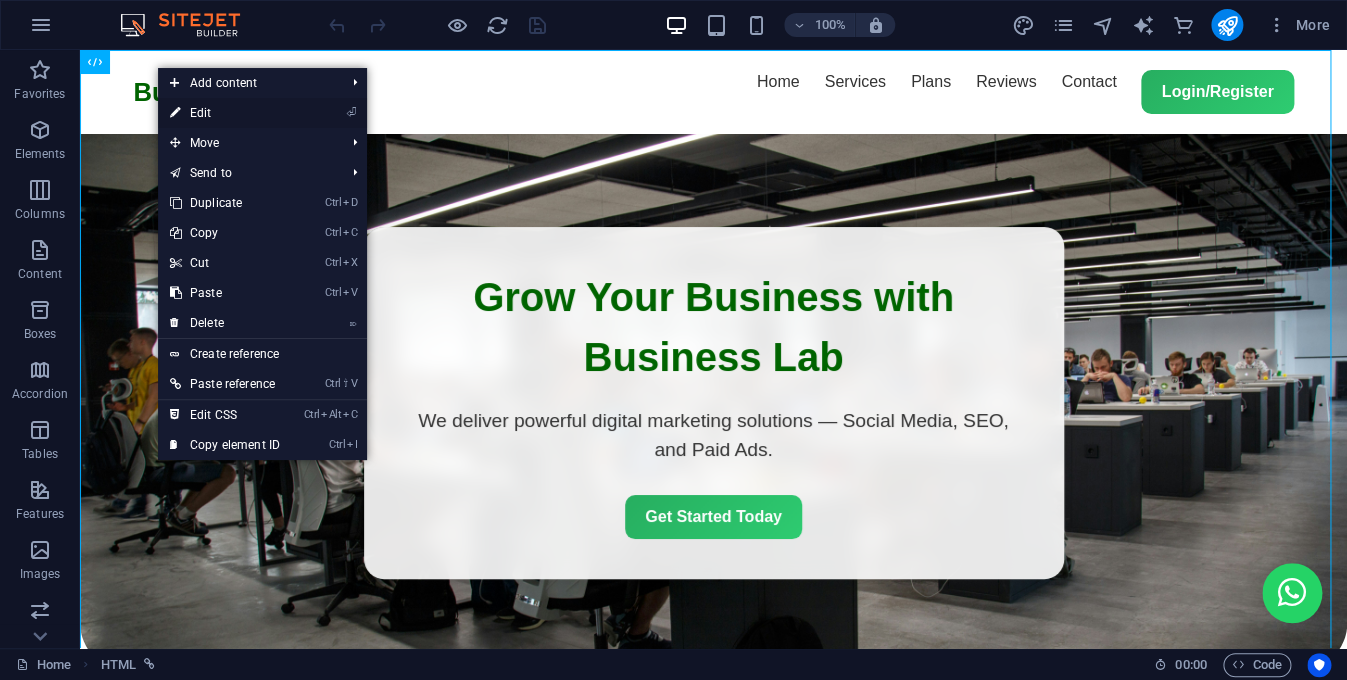 click at bounding box center (175, 113) 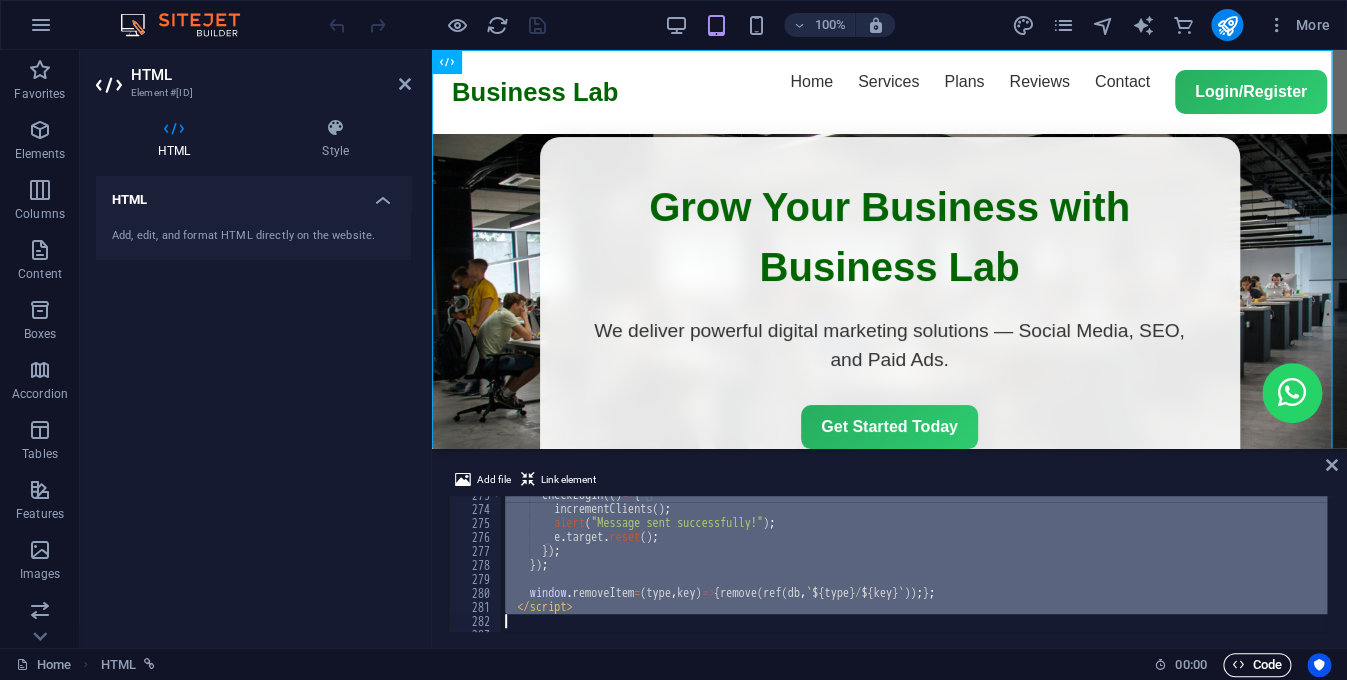 scroll, scrollTop: 3829, scrollLeft: 0, axis: vertical 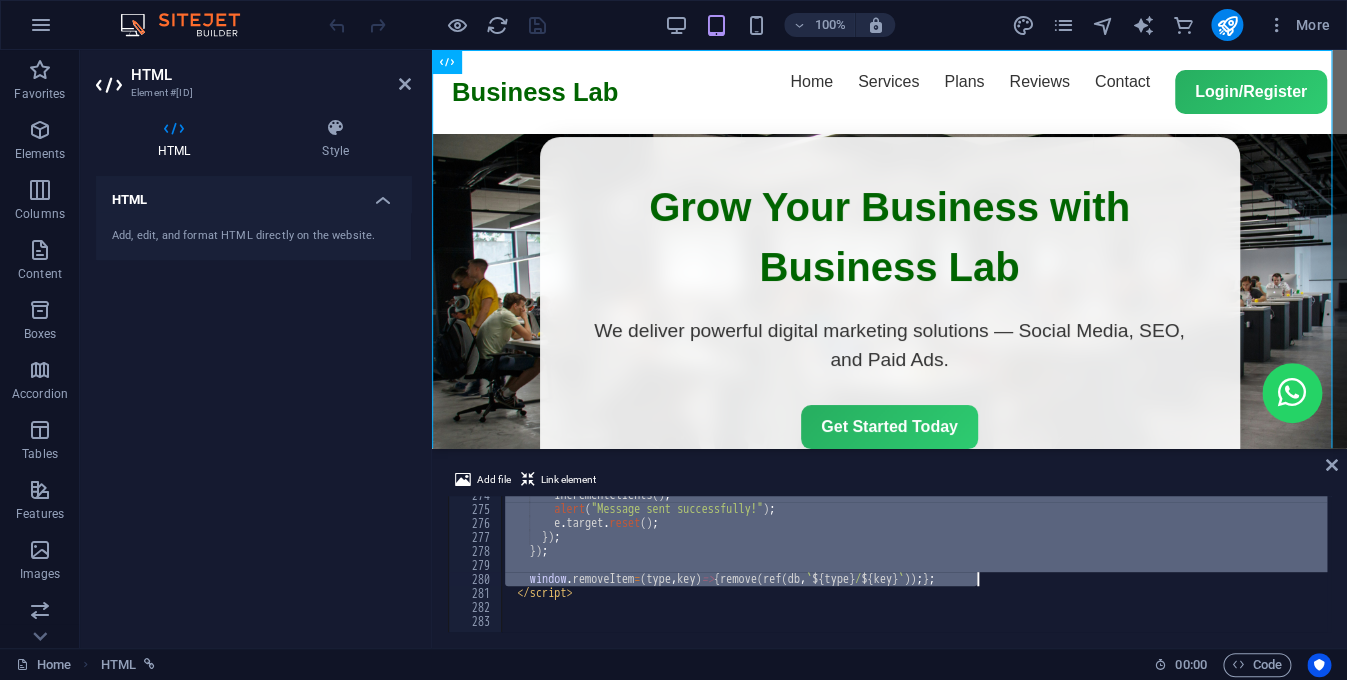 drag, startPoint x: 498, startPoint y: 507, endPoint x: 1257, endPoint y: 583, distance: 762.79553 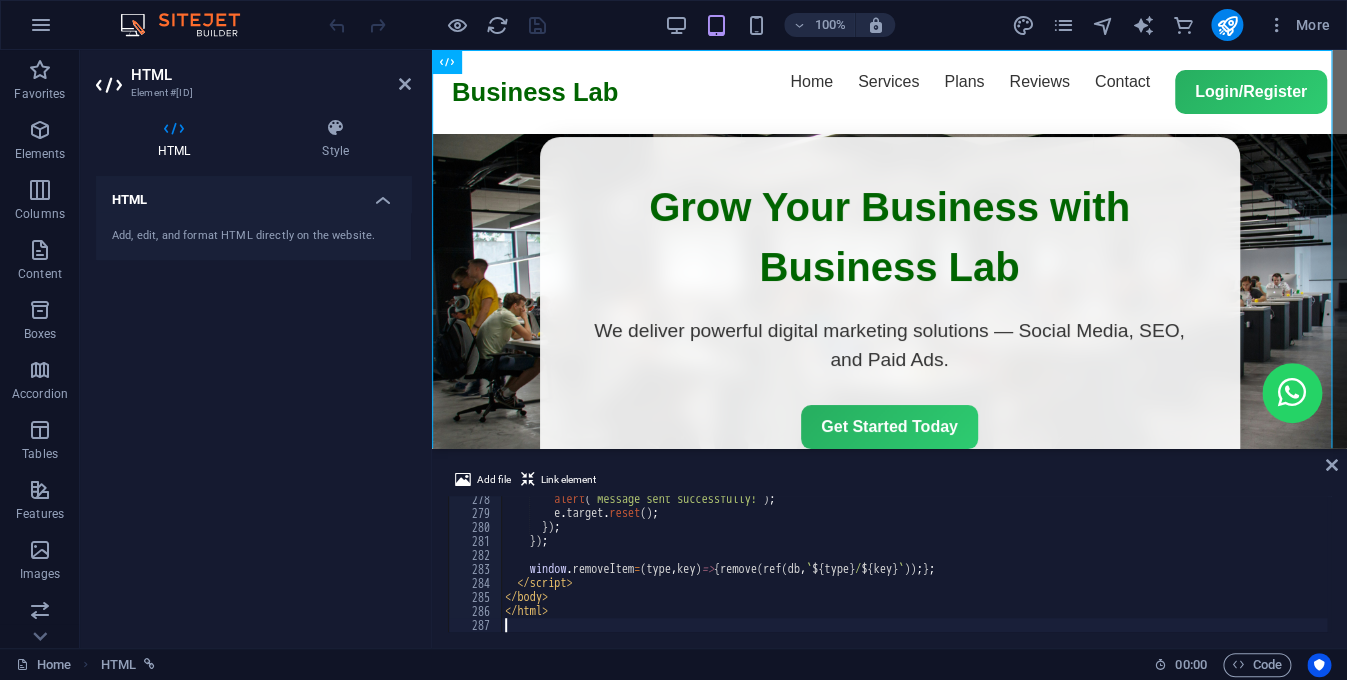 scroll, scrollTop: 3927, scrollLeft: 0, axis: vertical 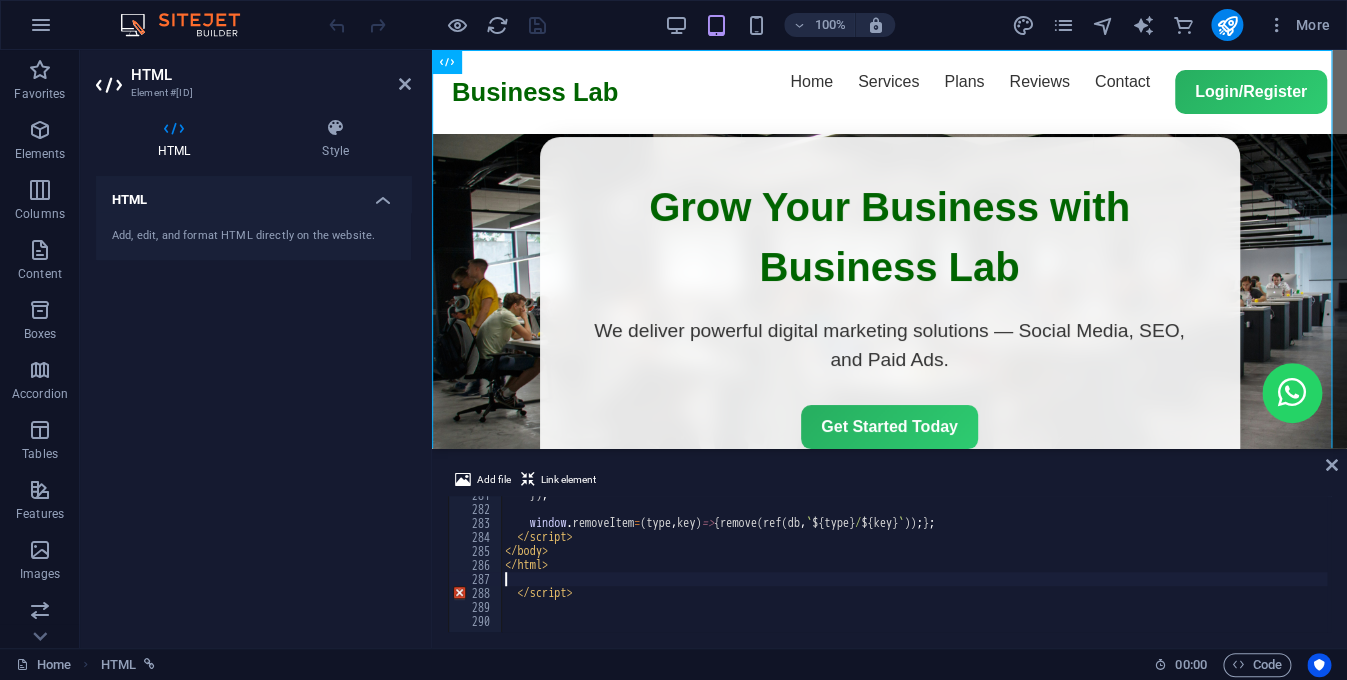 click on "}) ;      window . removeItem = ( type , key ) => { remove ( ref ( db , ` ${ type } / ${ key } ` )) ; } ;    </ script > </ body > </ html >    </ script >" at bounding box center (1229, 568) 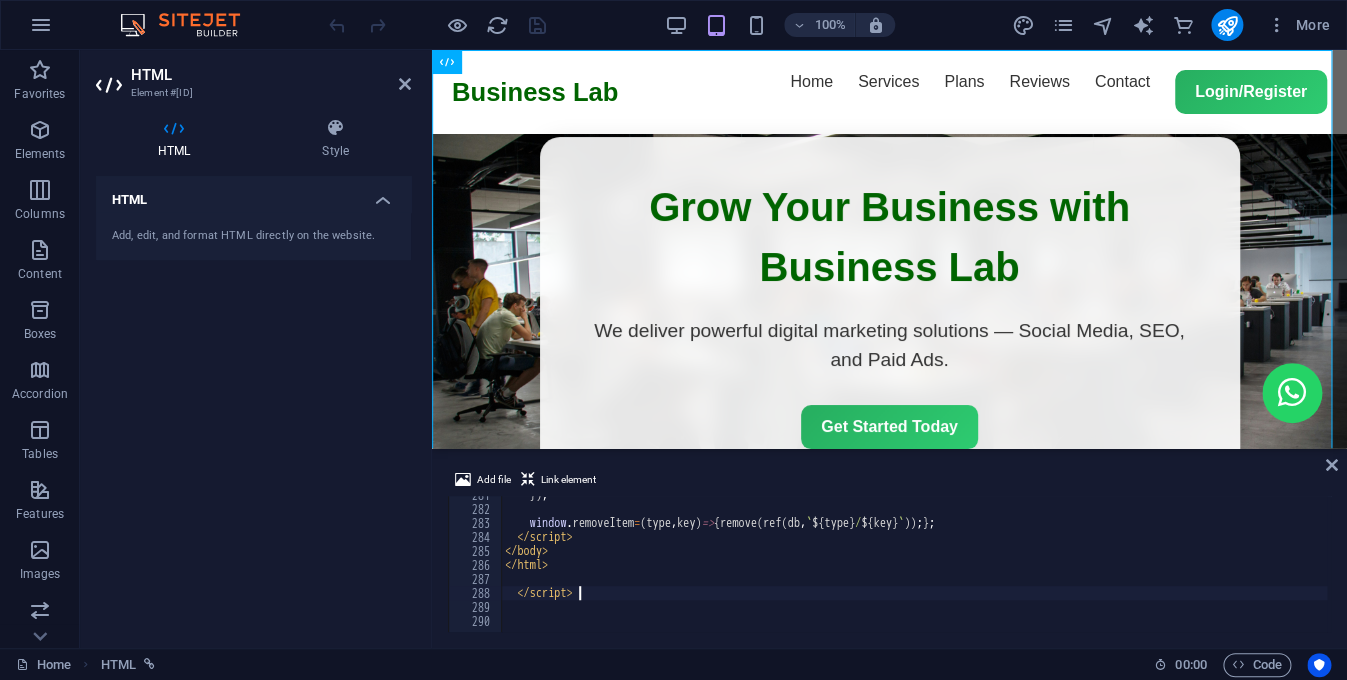 click on "}) ;      window . removeItem = ( type , key ) => { remove ( ref ( db , ` ${ type } / ${ key } ` )) ; } ;    </ script > </ body > </ html >    </ script >" at bounding box center (1229, 568) 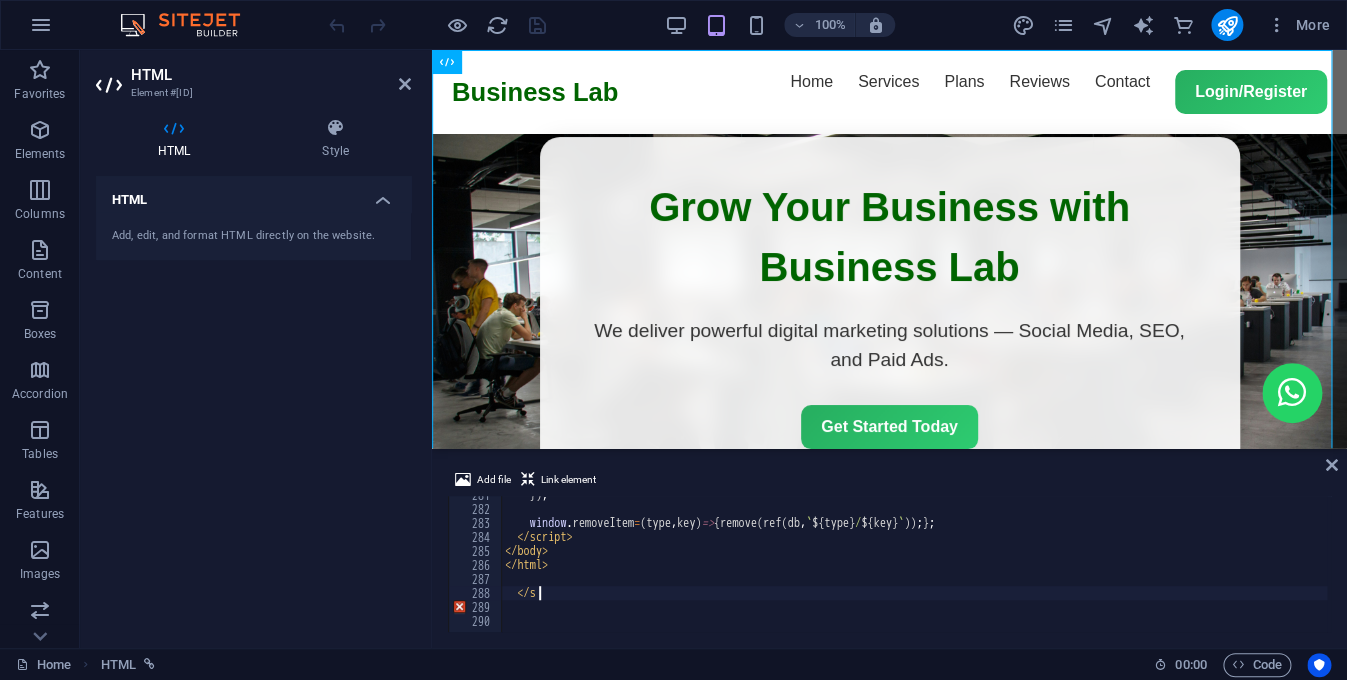 type on "<" 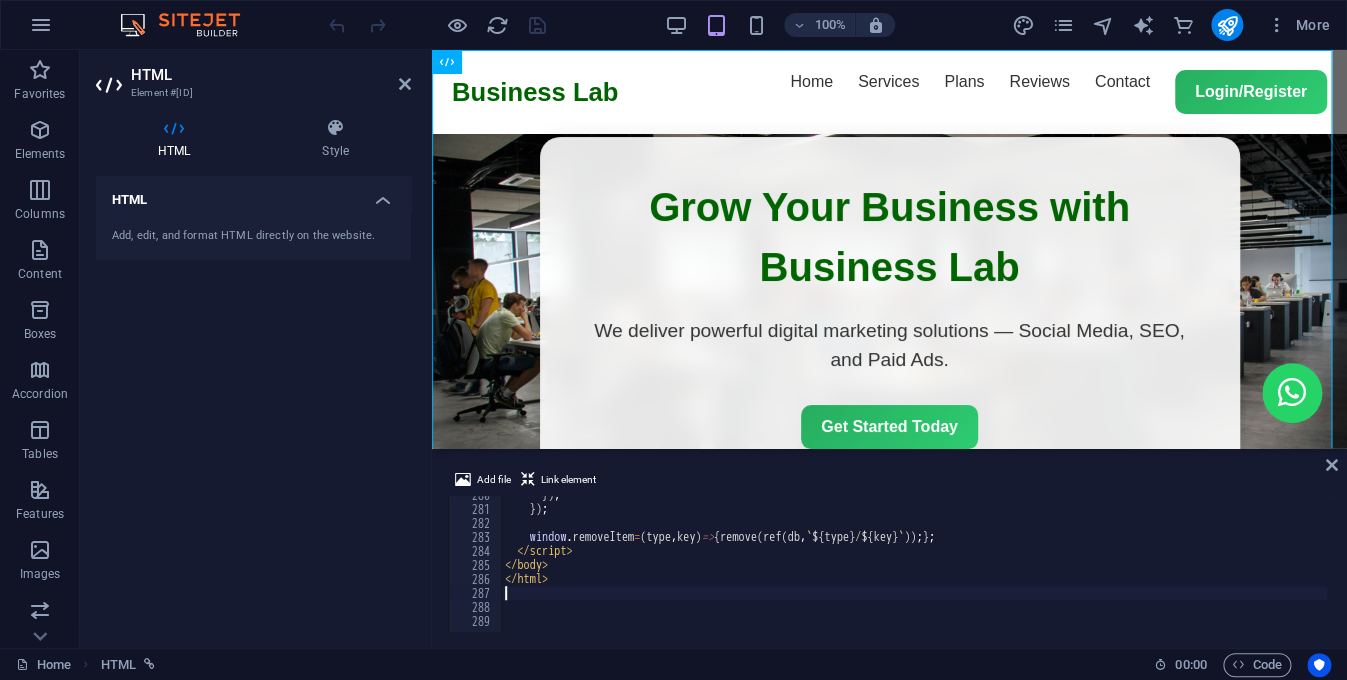 type on "</html>" 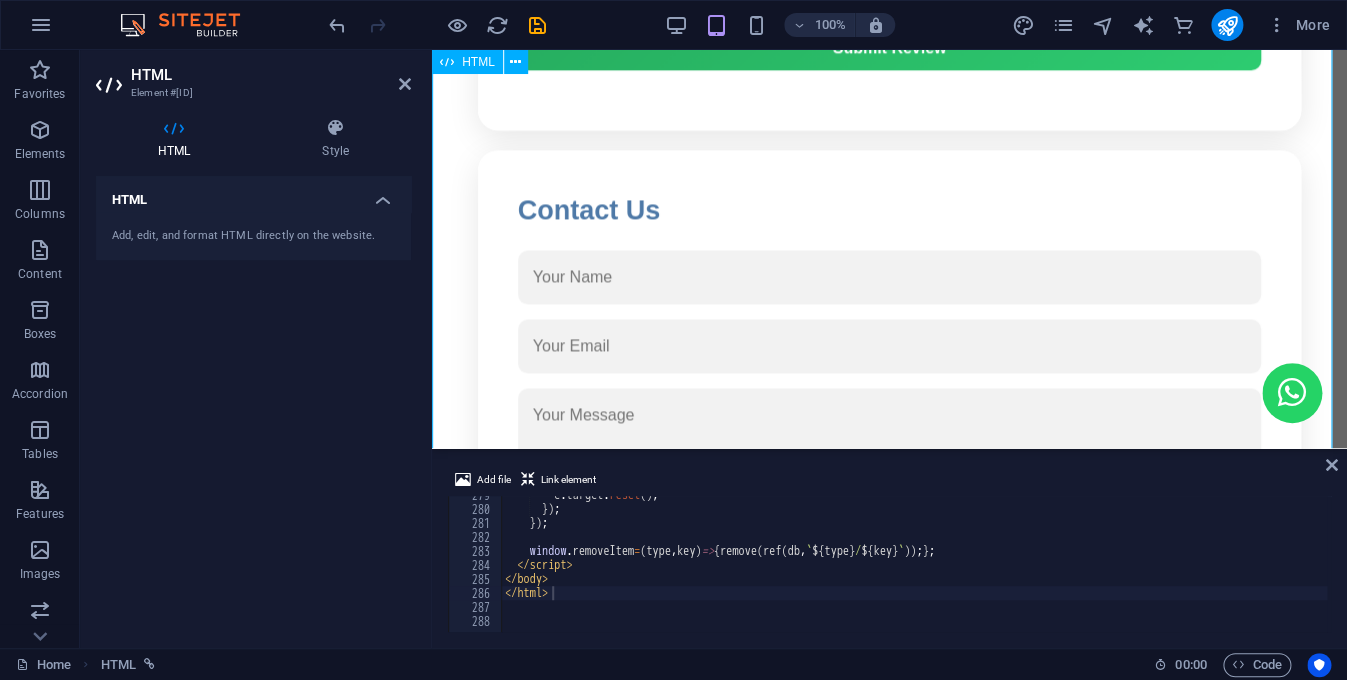 scroll, scrollTop: 1493, scrollLeft: 0, axis: vertical 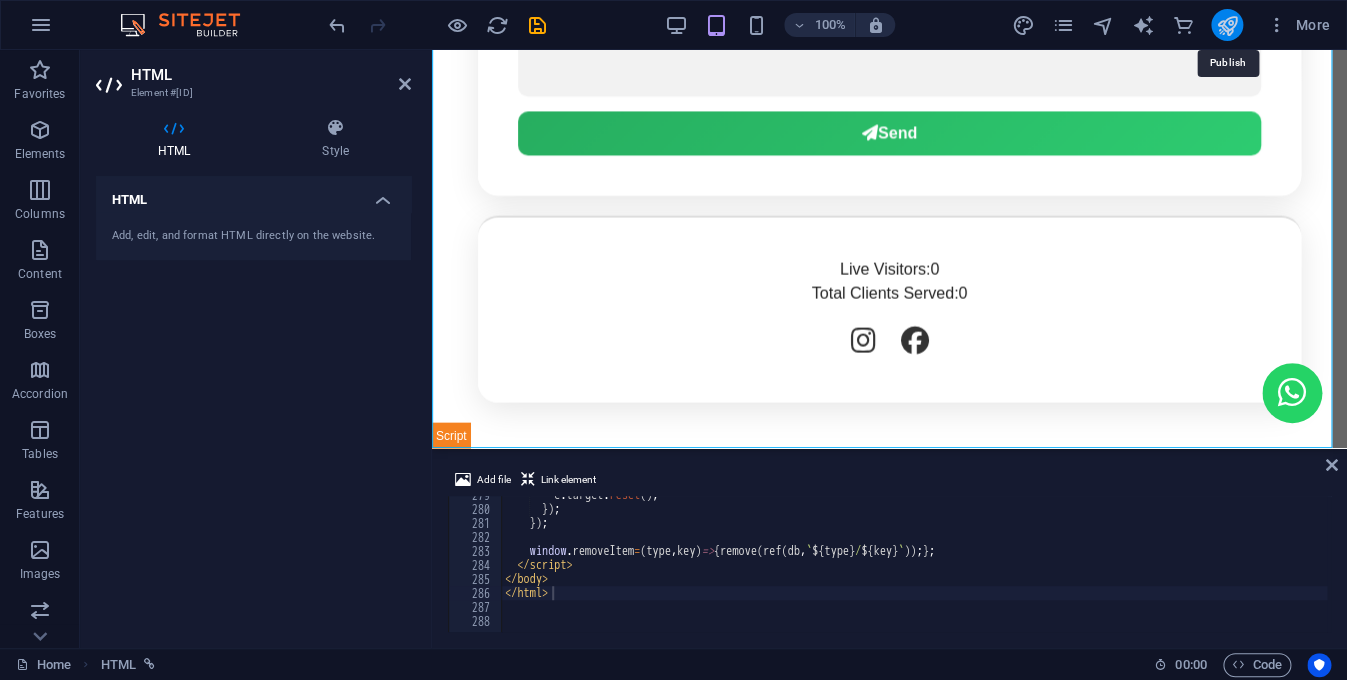 click at bounding box center (1226, 25) 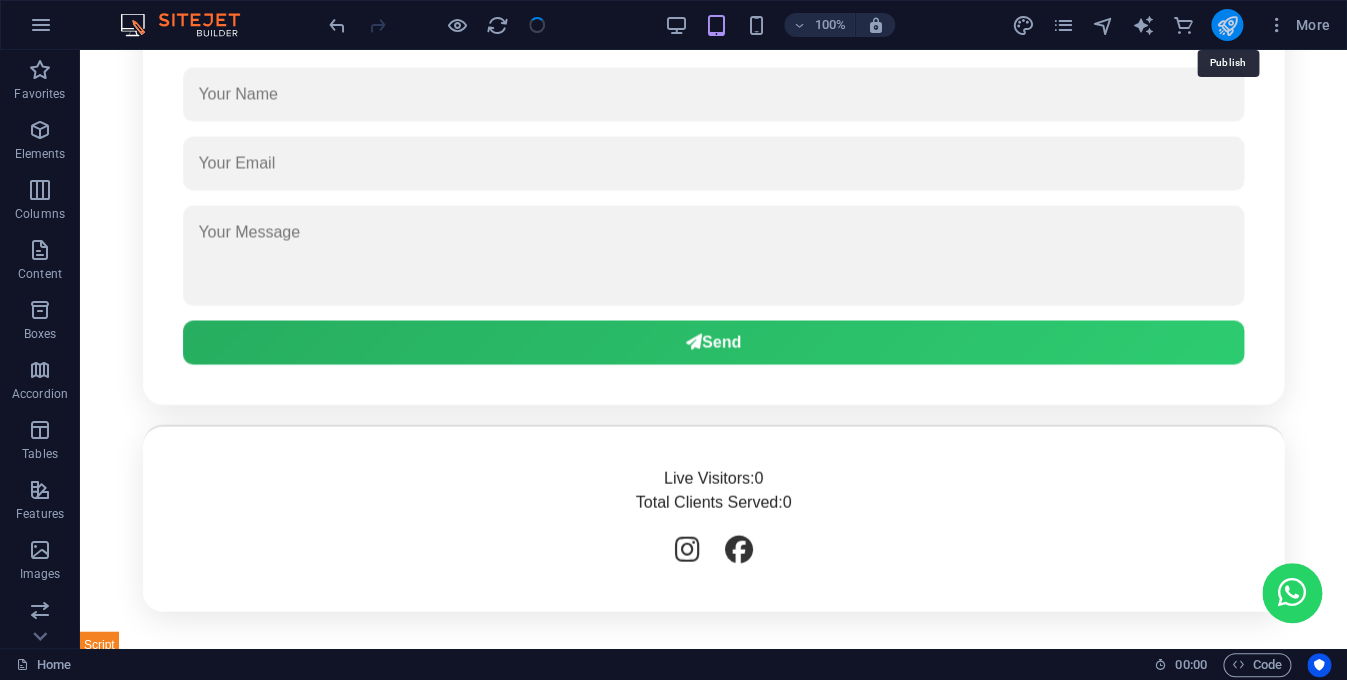 scroll, scrollTop: 1502, scrollLeft: 0, axis: vertical 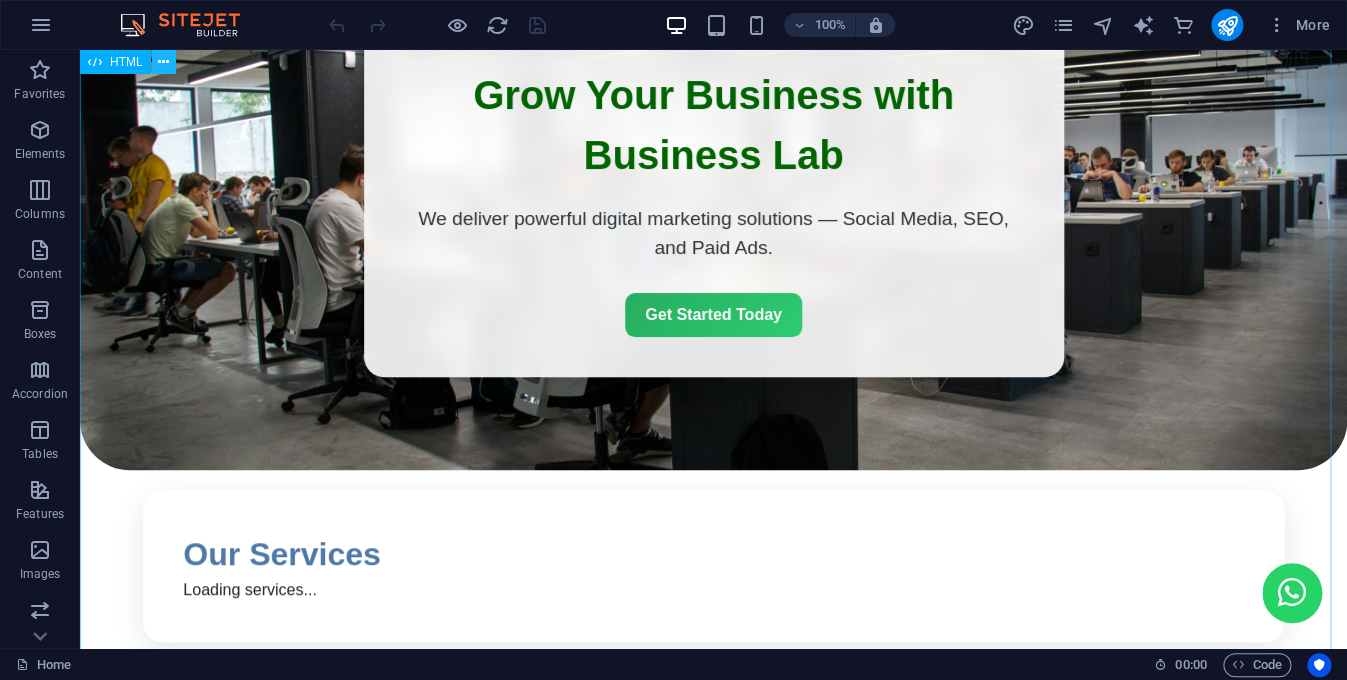 click at bounding box center (163, 62) 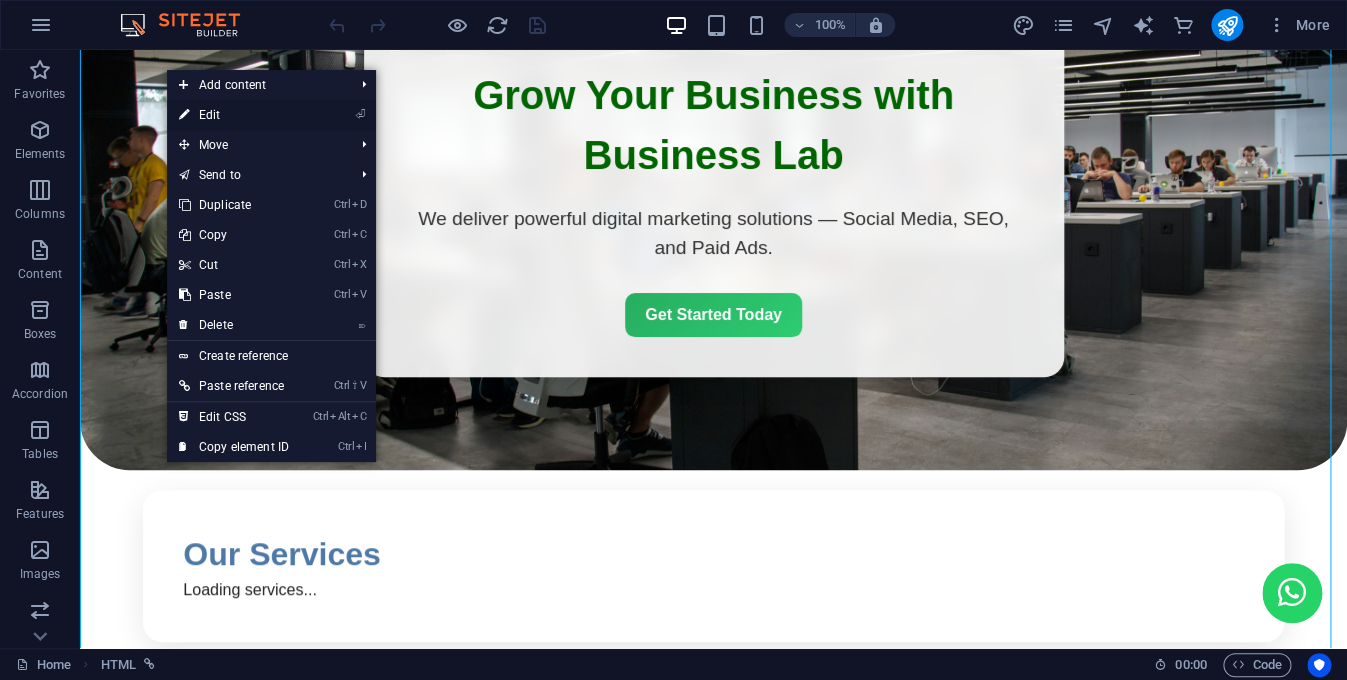 drag, startPoint x: 215, startPoint y: 111, endPoint x: 341, endPoint y: 200, distance: 154.26276 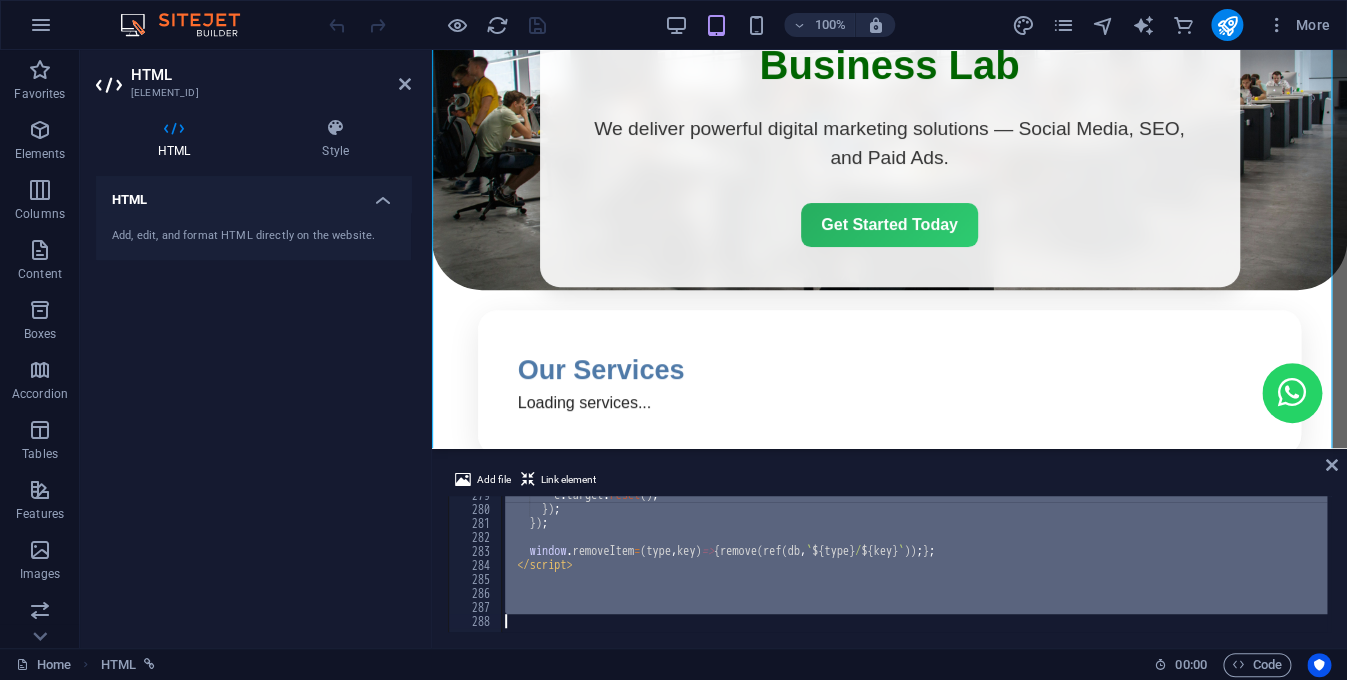 scroll, scrollTop: 3900, scrollLeft: 0, axis: vertical 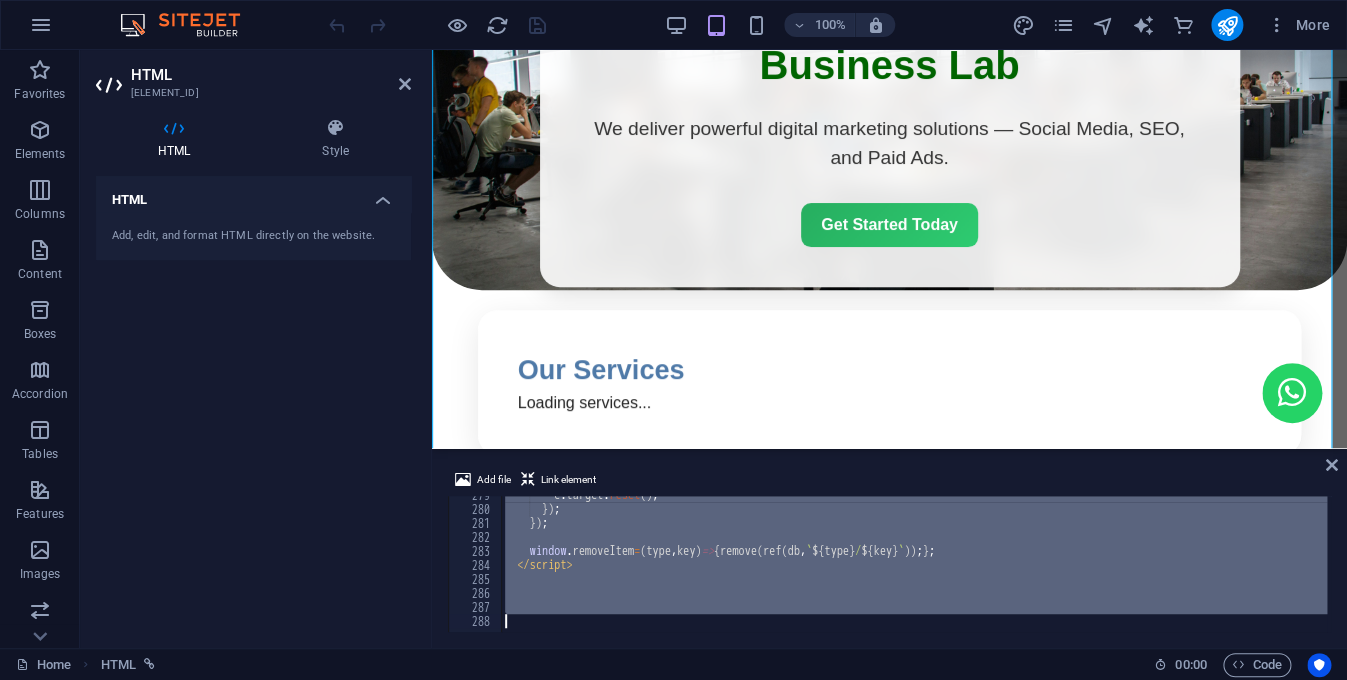 type 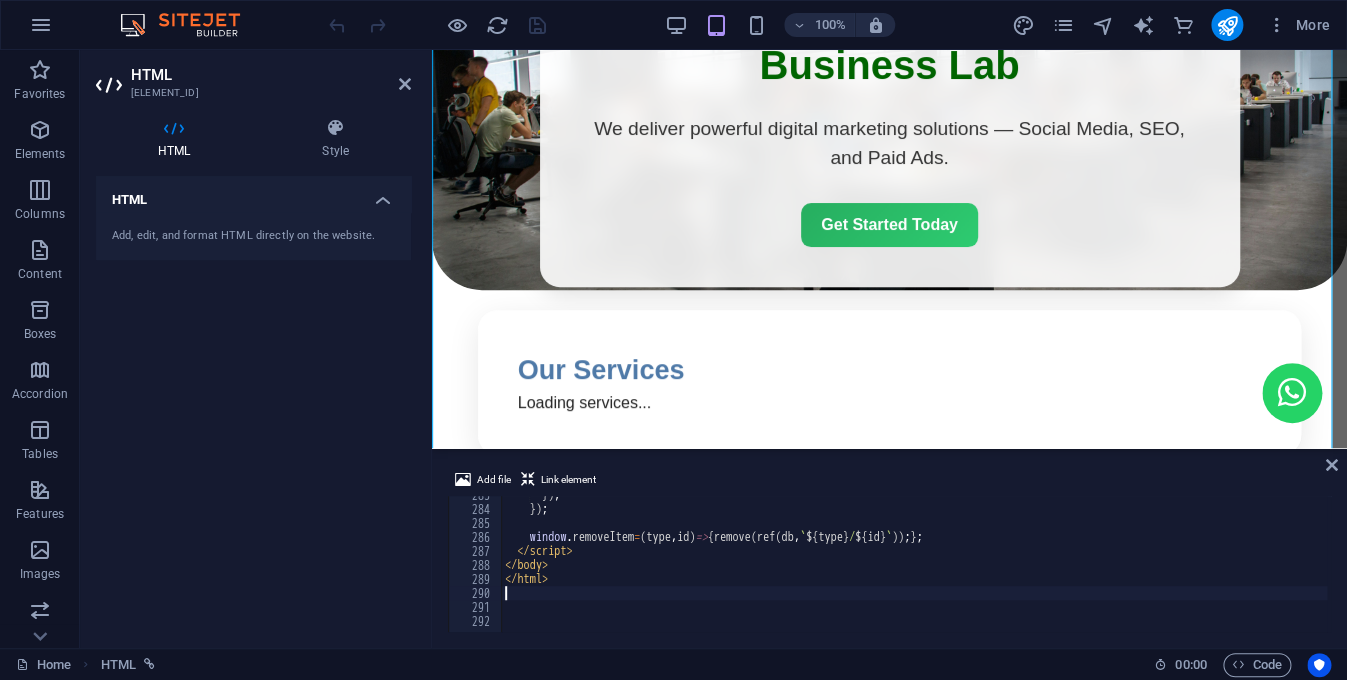 scroll, scrollTop: 3956, scrollLeft: 0, axis: vertical 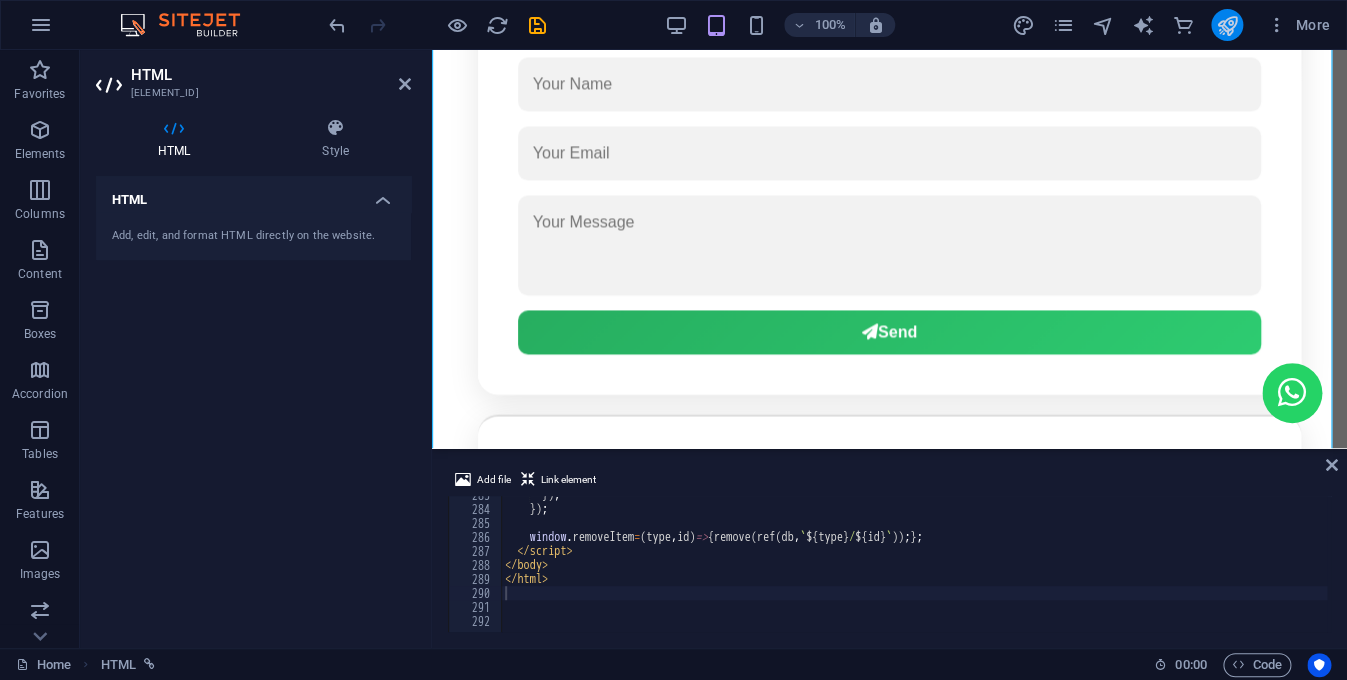 click at bounding box center (1227, 25) 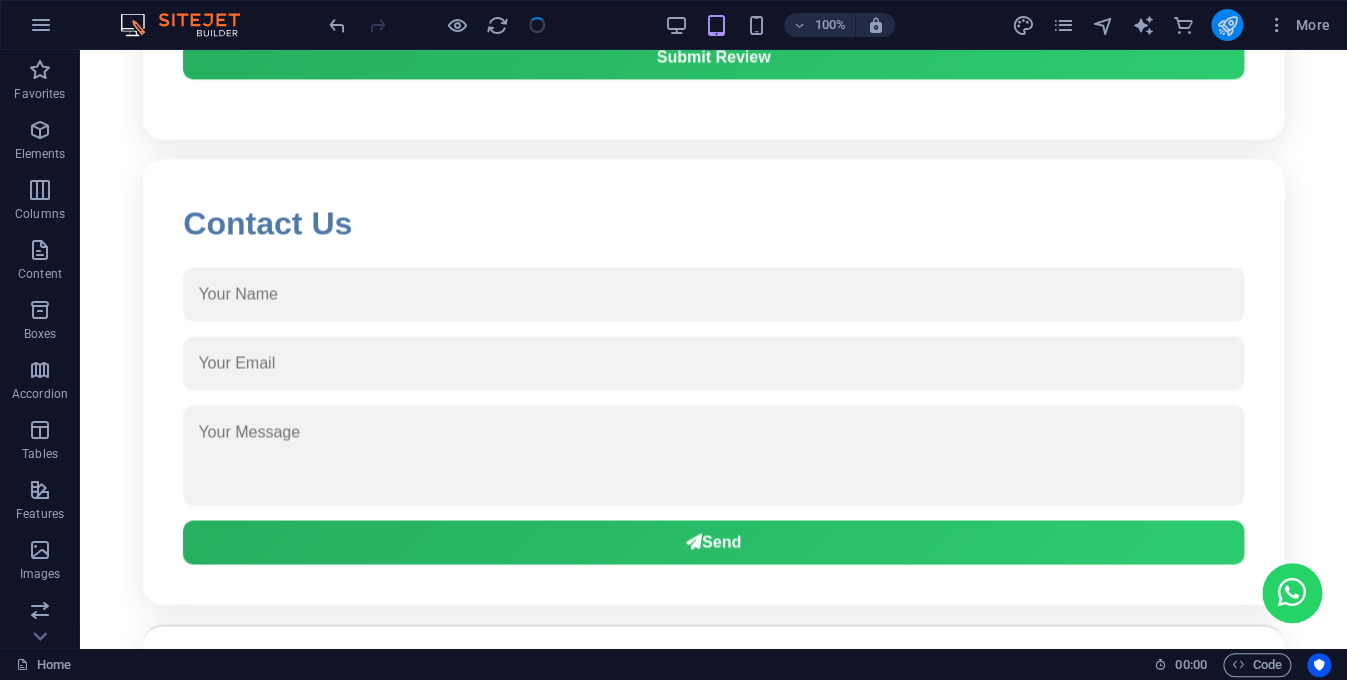 scroll, scrollTop: 1502, scrollLeft: 0, axis: vertical 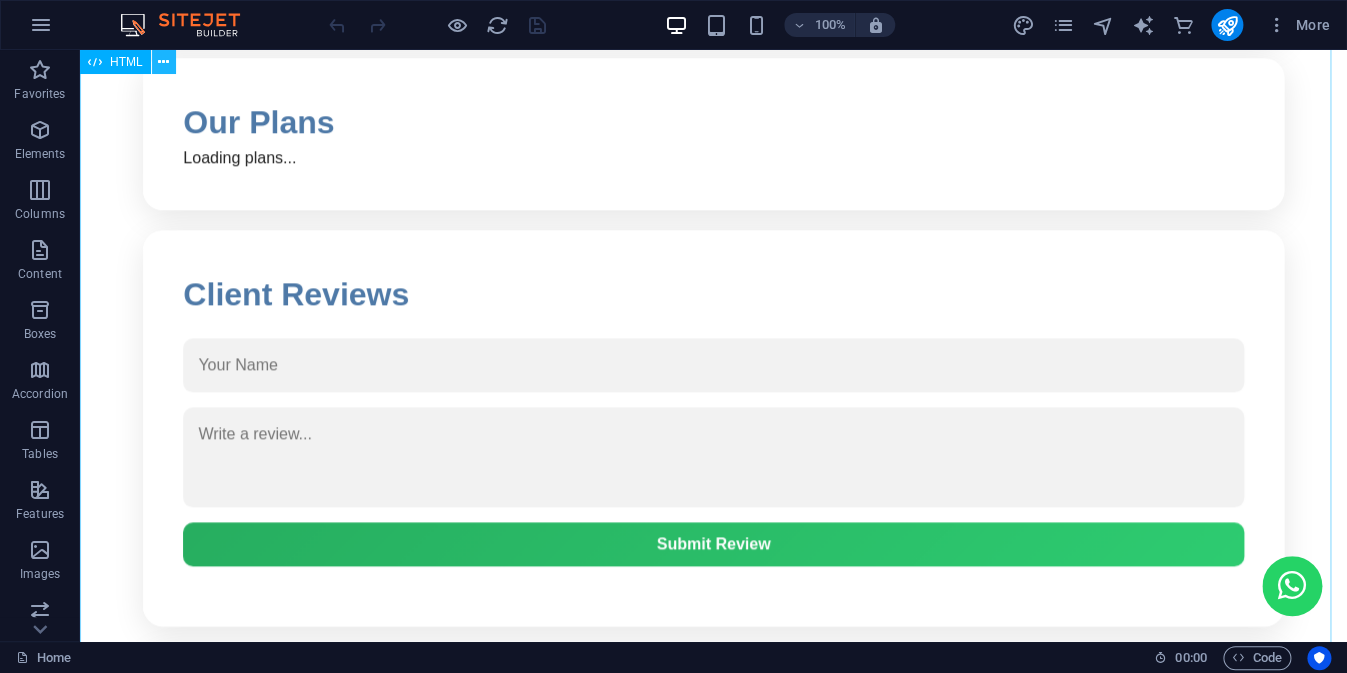click at bounding box center (163, 62) 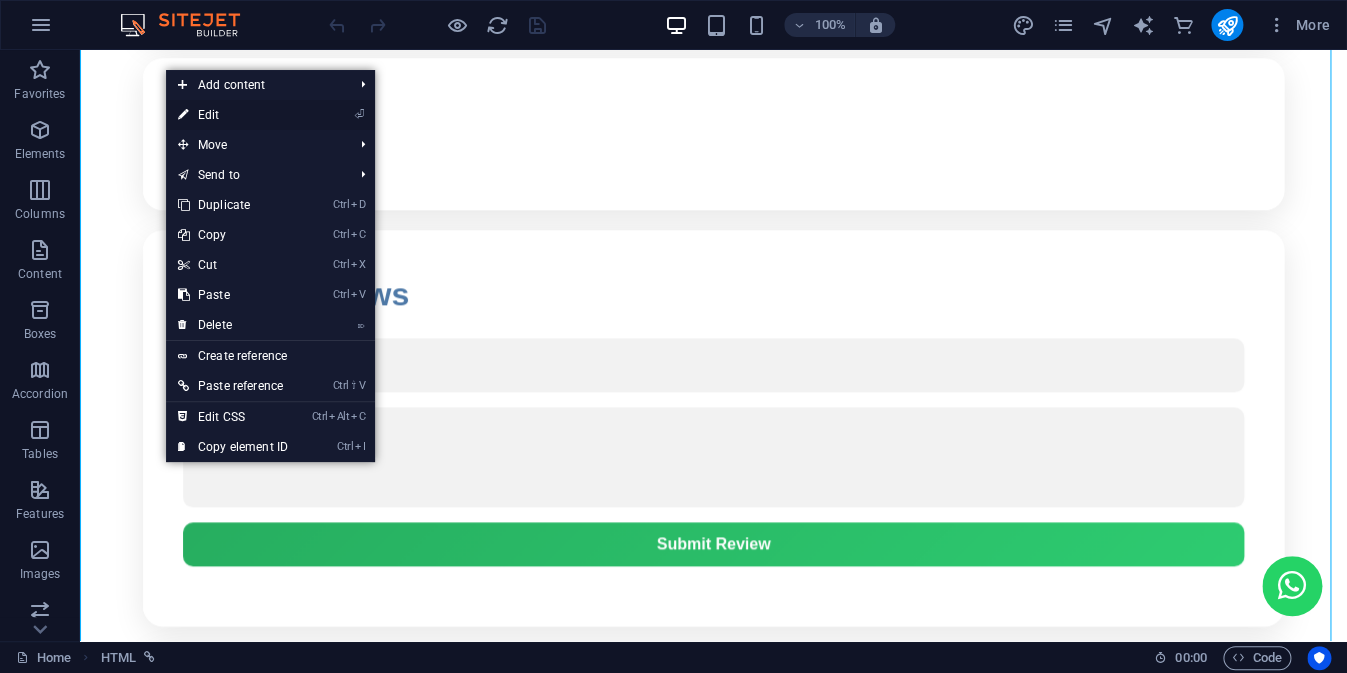 click on "⏎  Edit" at bounding box center [233, 115] 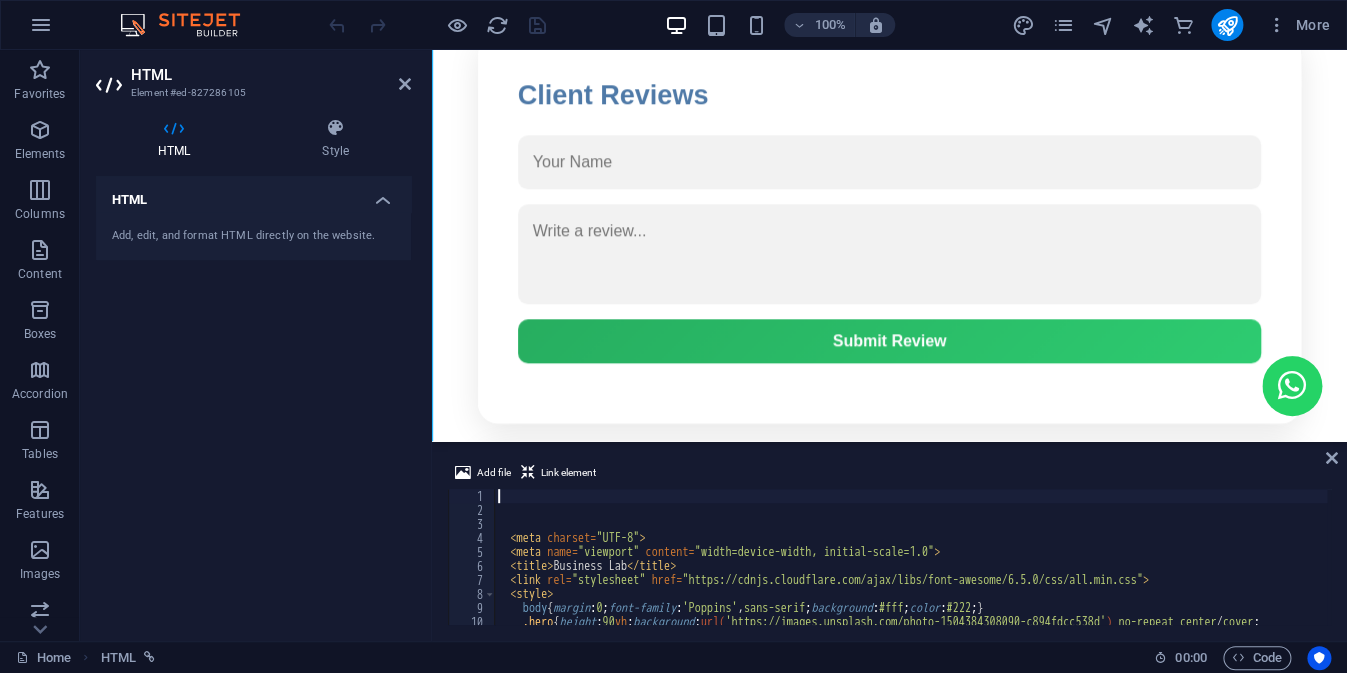 scroll, scrollTop: 610, scrollLeft: 0, axis: vertical 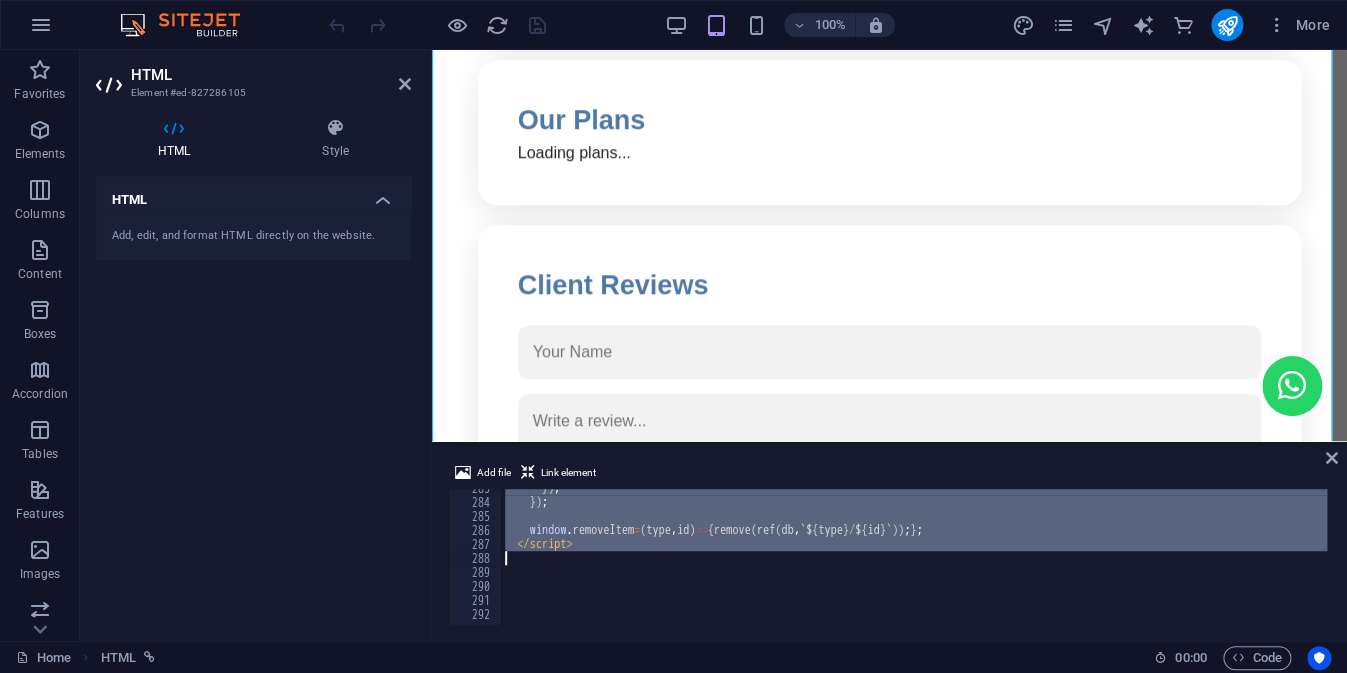 drag, startPoint x: 513, startPoint y: 513, endPoint x: 393, endPoint y: 553, distance: 126.491104 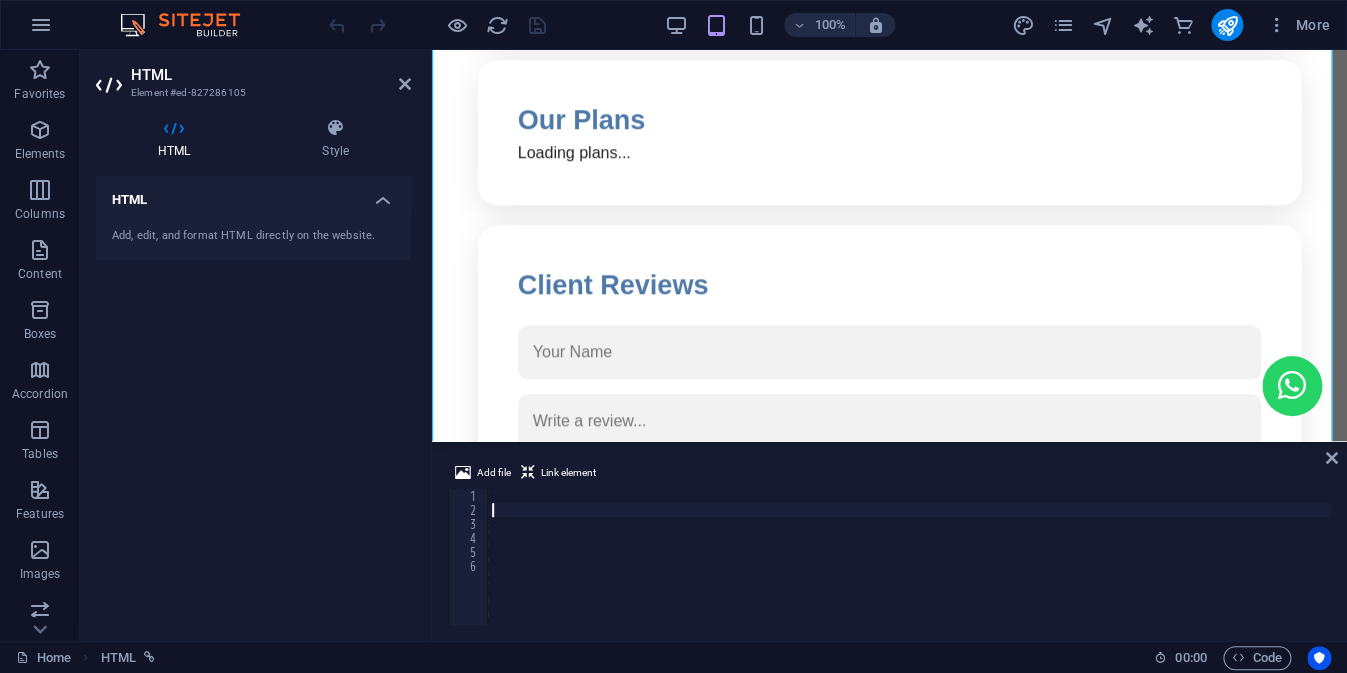type 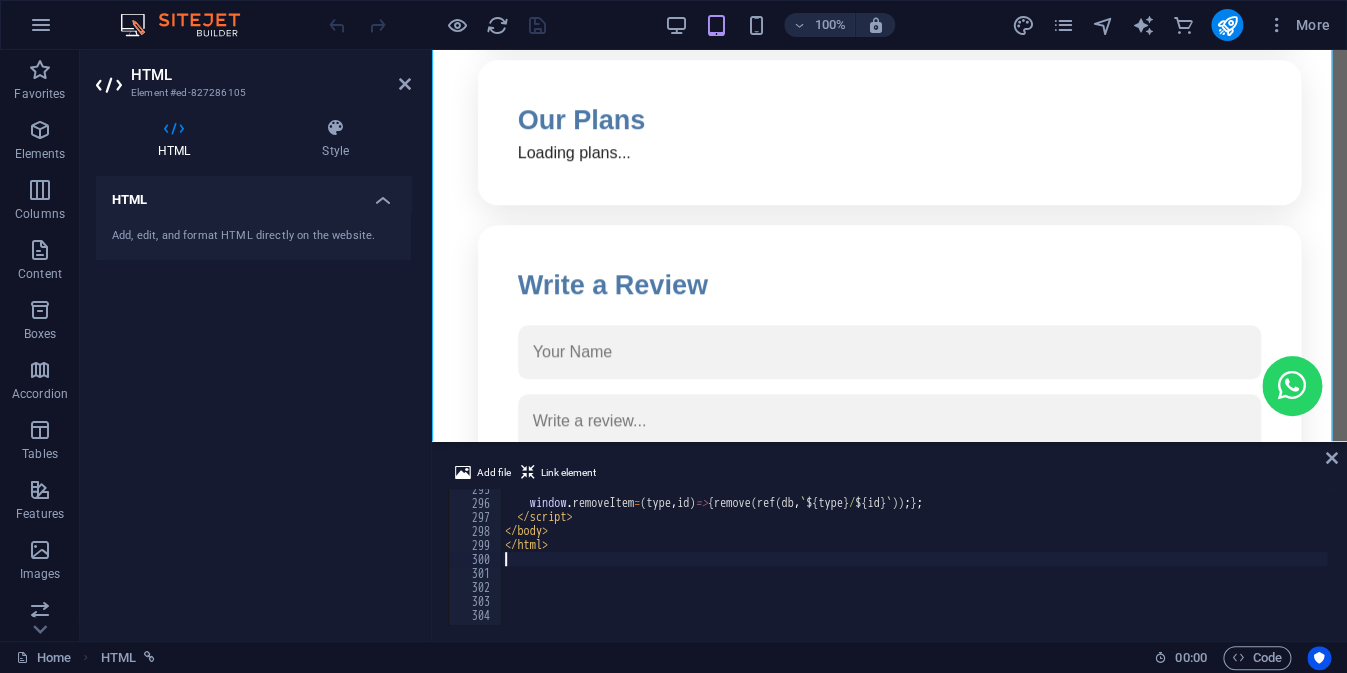 scroll, scrollTop: 4123, scrollLeft: 0, axis: vertical 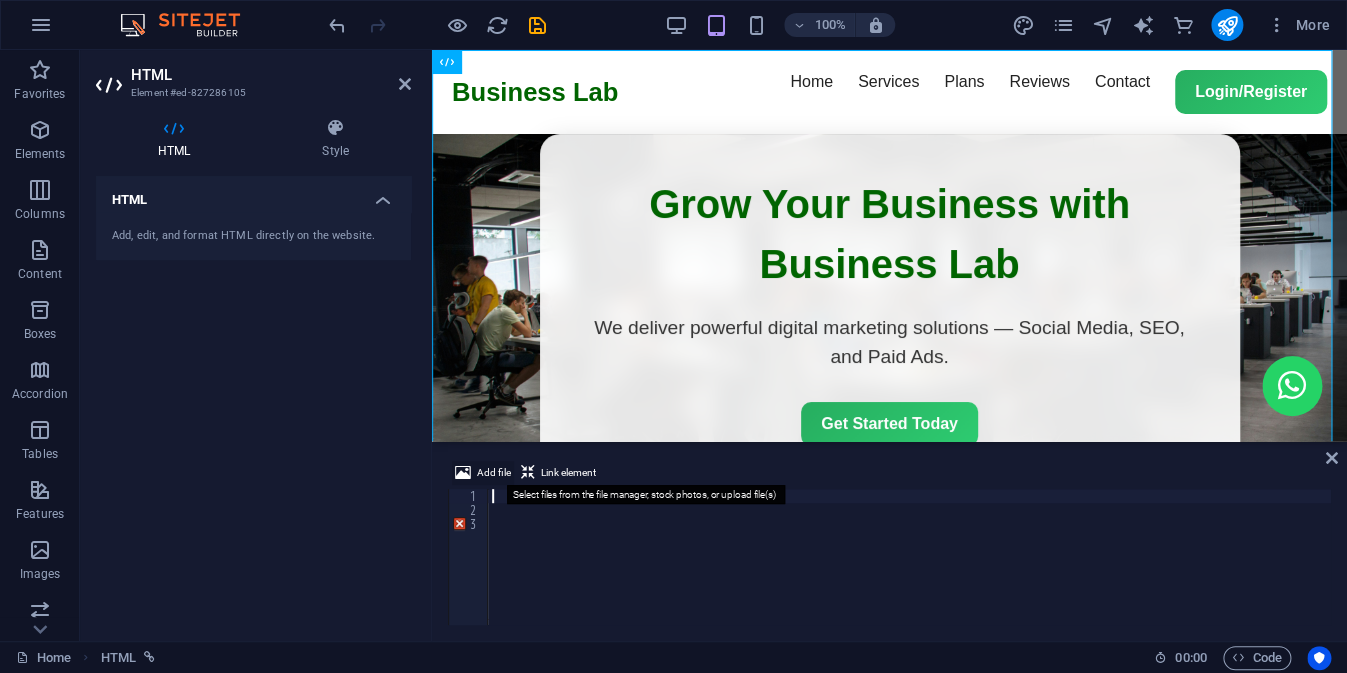 drag, startPoint x: 510, startPoint y: 562, endPoint x: 496, endPoint y: 463, distance: 99.985 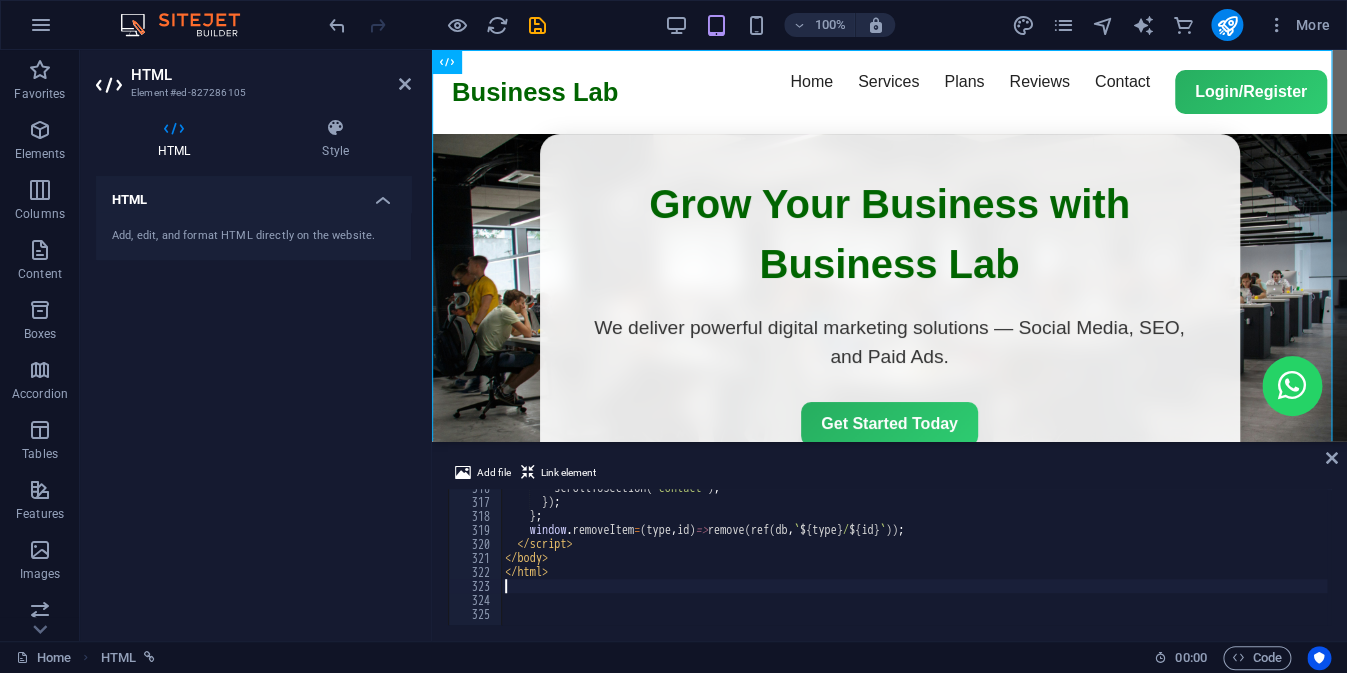 scroll, scrollTop: 4417, scrollLeft: 0, axis: vertical 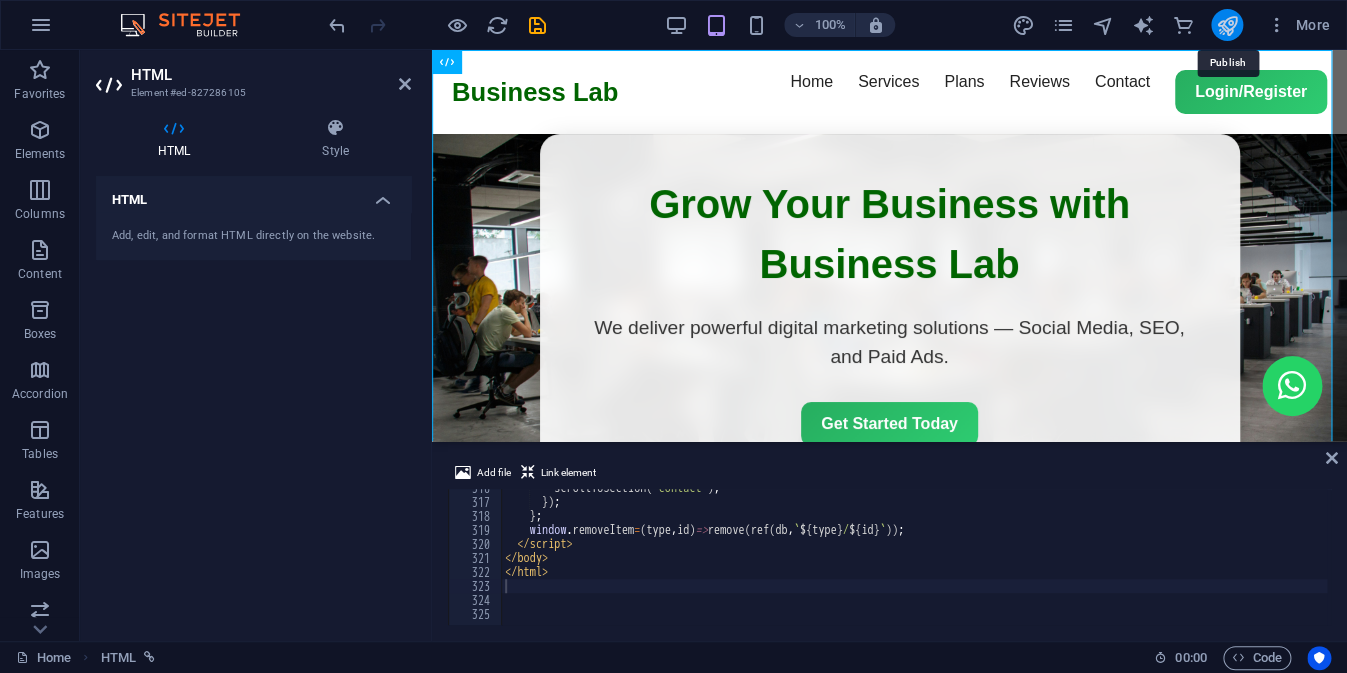 click at bounding box center [1226, 25] 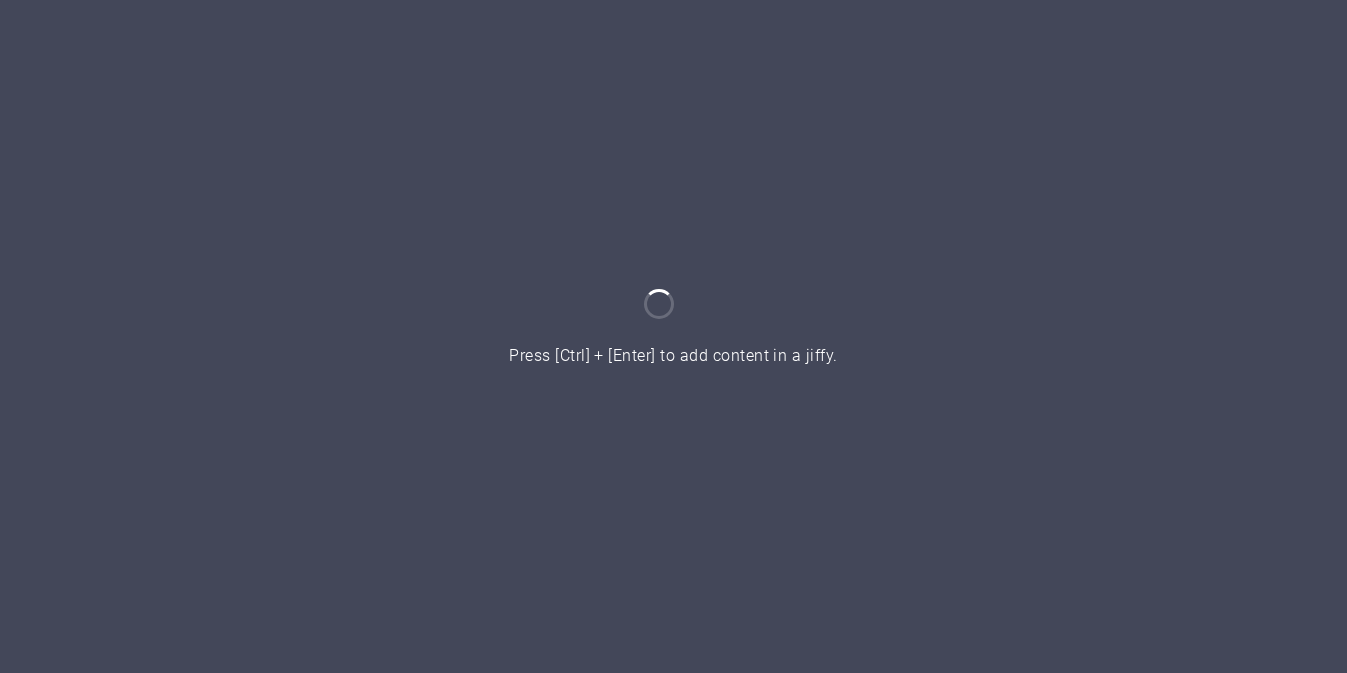 scroll, scrollTop: 0, scrollLeft: 0, axis: both 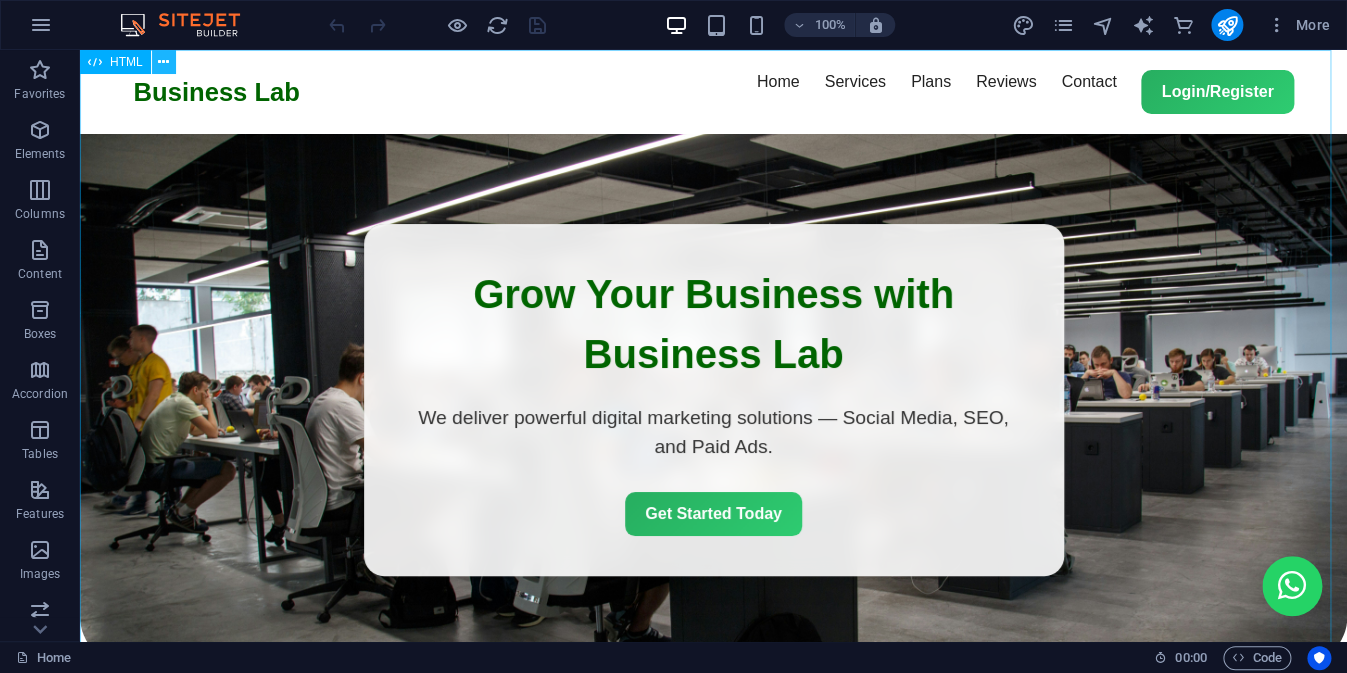 click at bounding box center [164, 62] 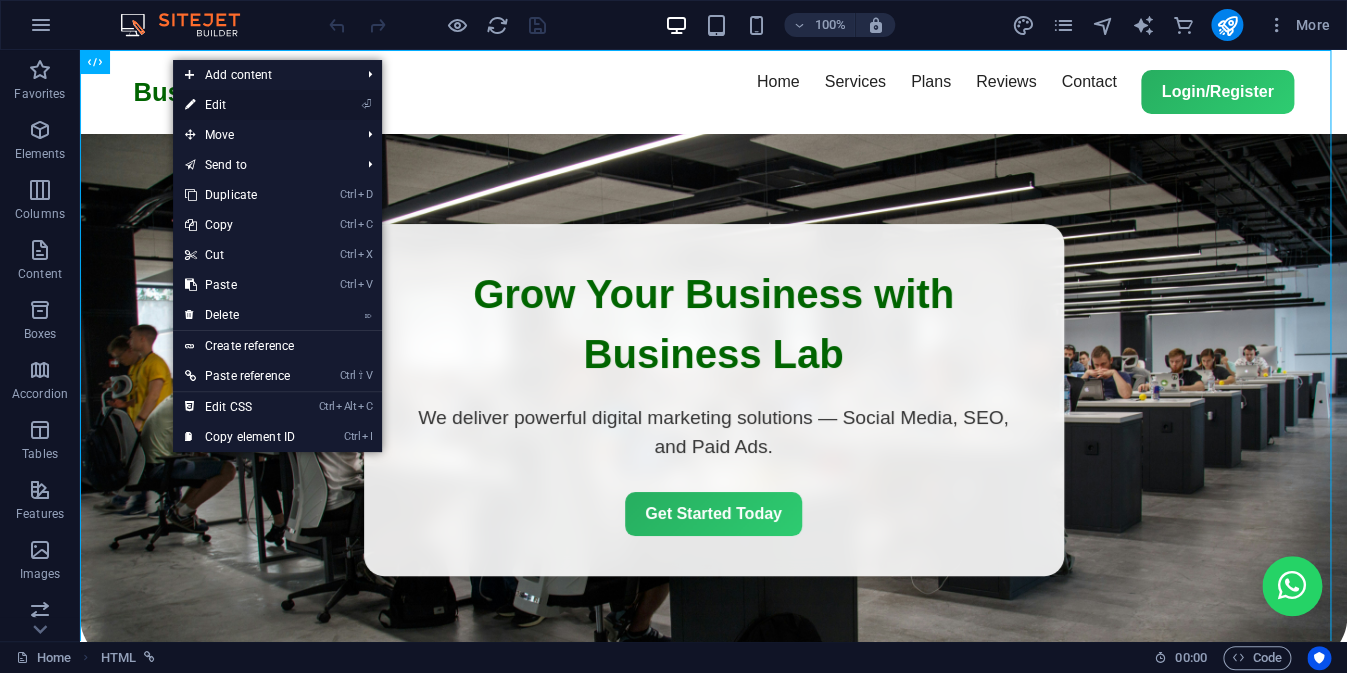drag, startPoint x: 240, startPoint y: 106, endPoint x: 118, endPoint y: 206, distance: 157.74663 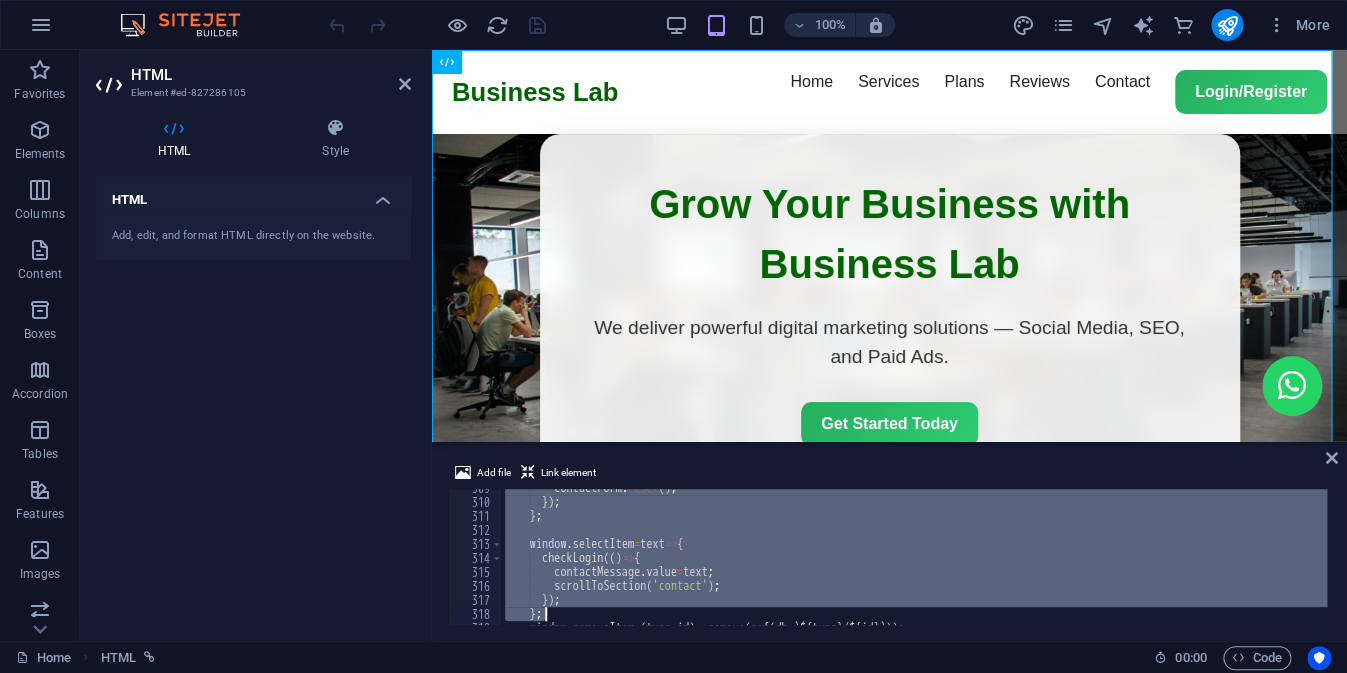 scroll, scrollTop: 4417, scrollLeft: 0, axis: vertical 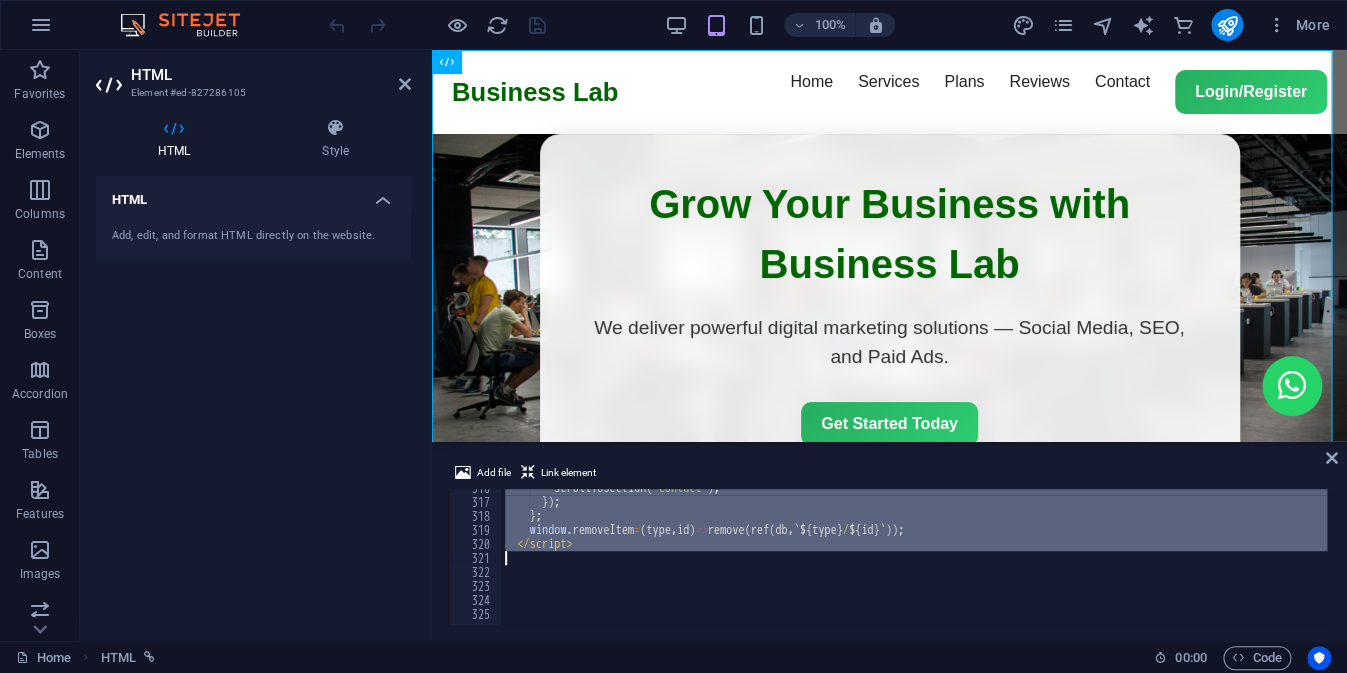 drag, startPoint x: 590, startPoint y: 521, endPoint x: 803, endPoint y: 560, distance: 216.54099 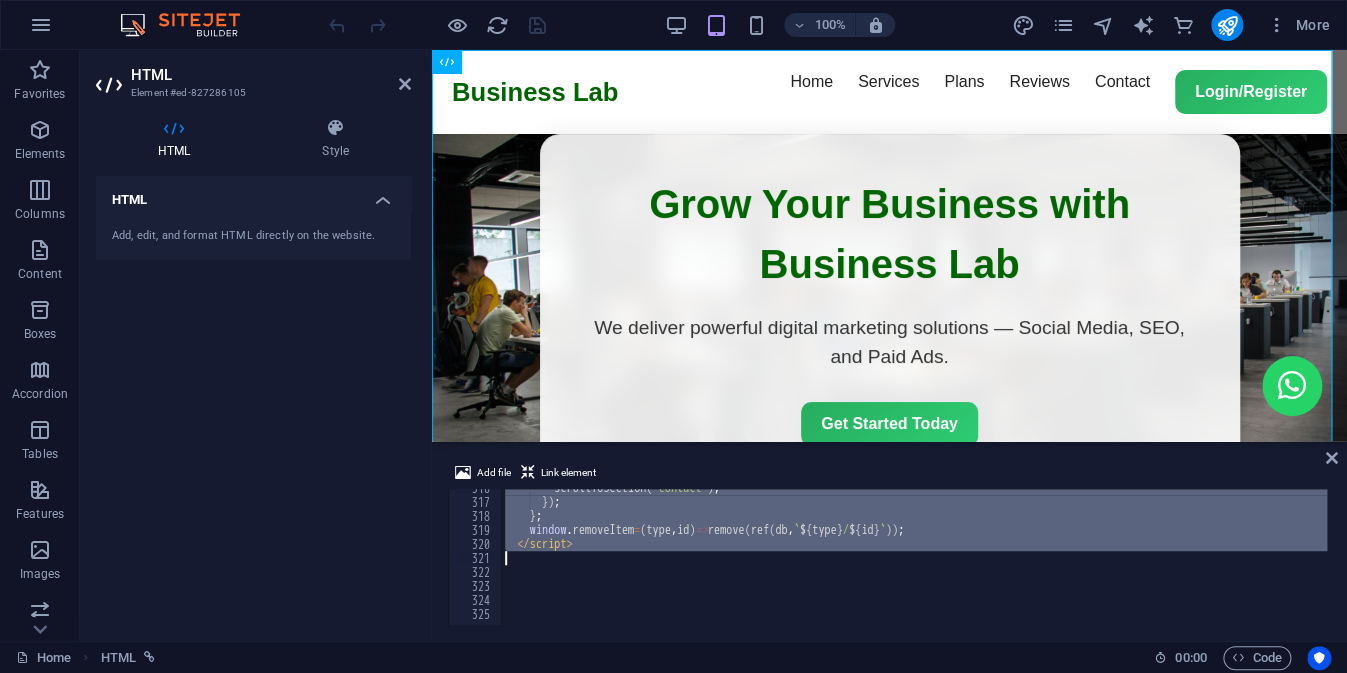 type 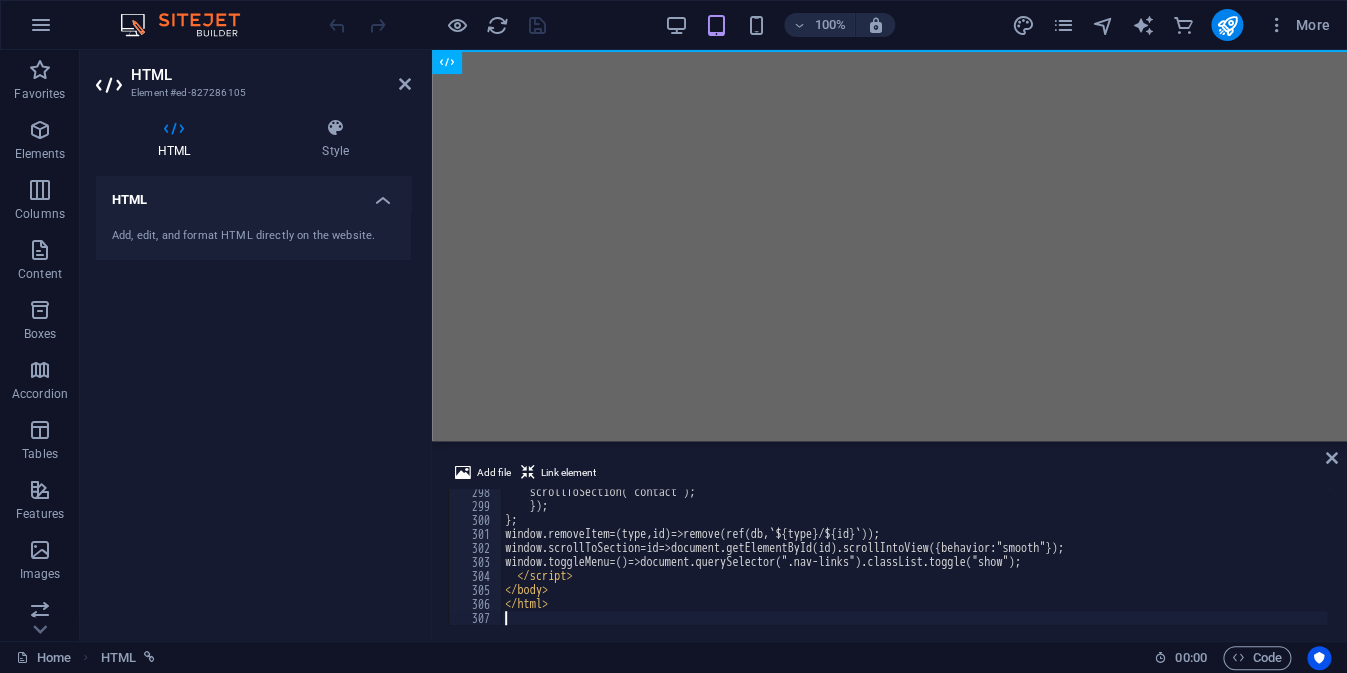 scroll, scrollTop: 4162, scrollLeft: 0, axis: vertical 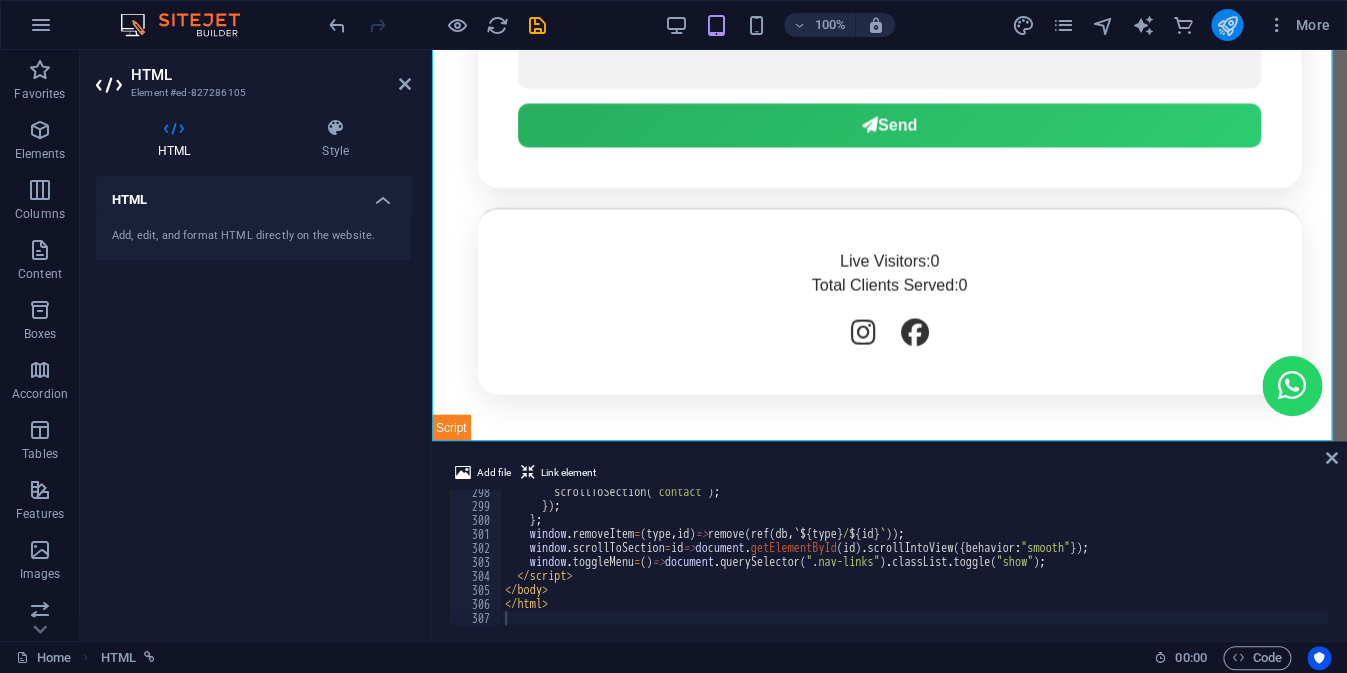 click at bounding box center [1227, 25] 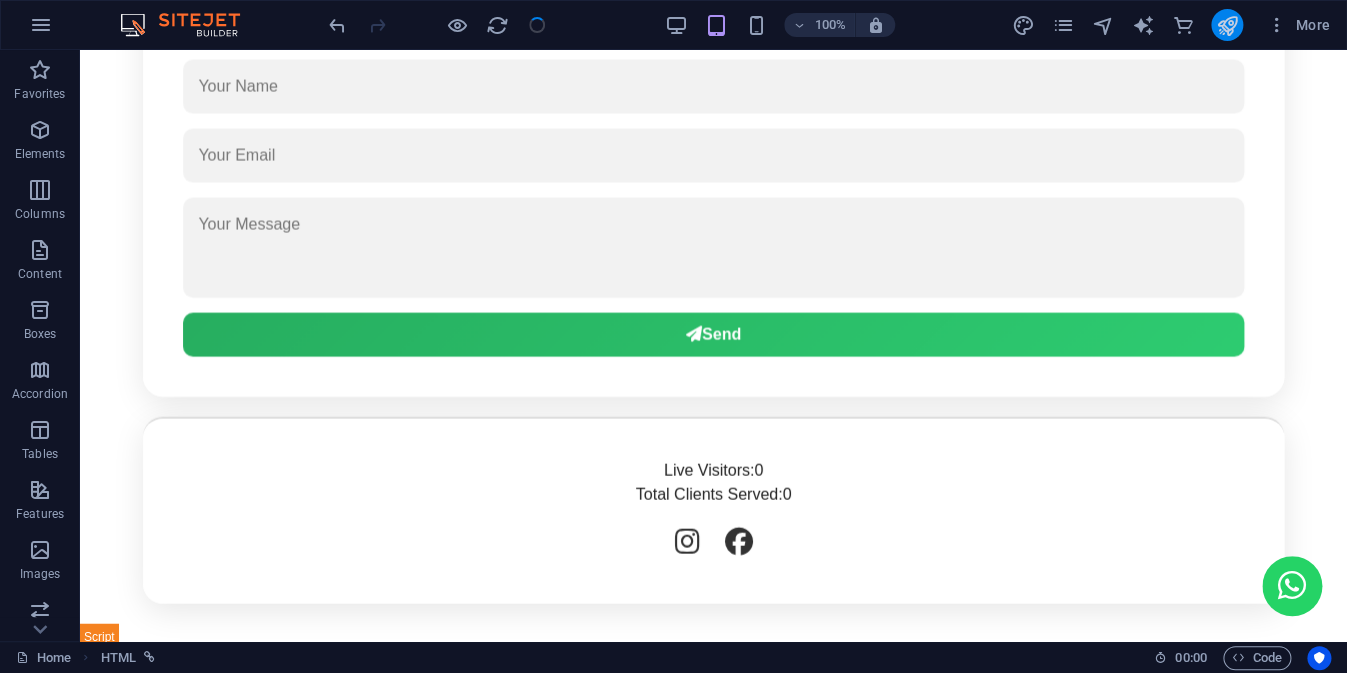 scroll, scrollTop: 1568, scrollLeft: 0, axis: vertical 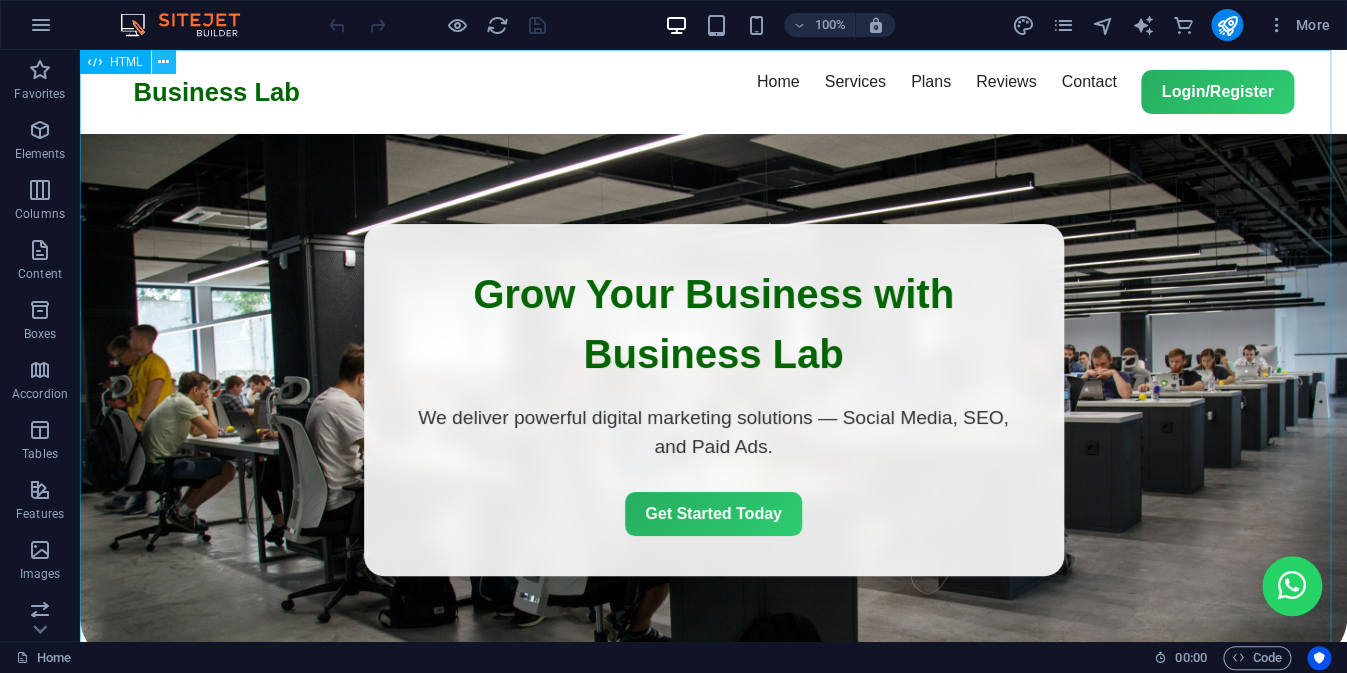 click at bounding box center [163, 62] 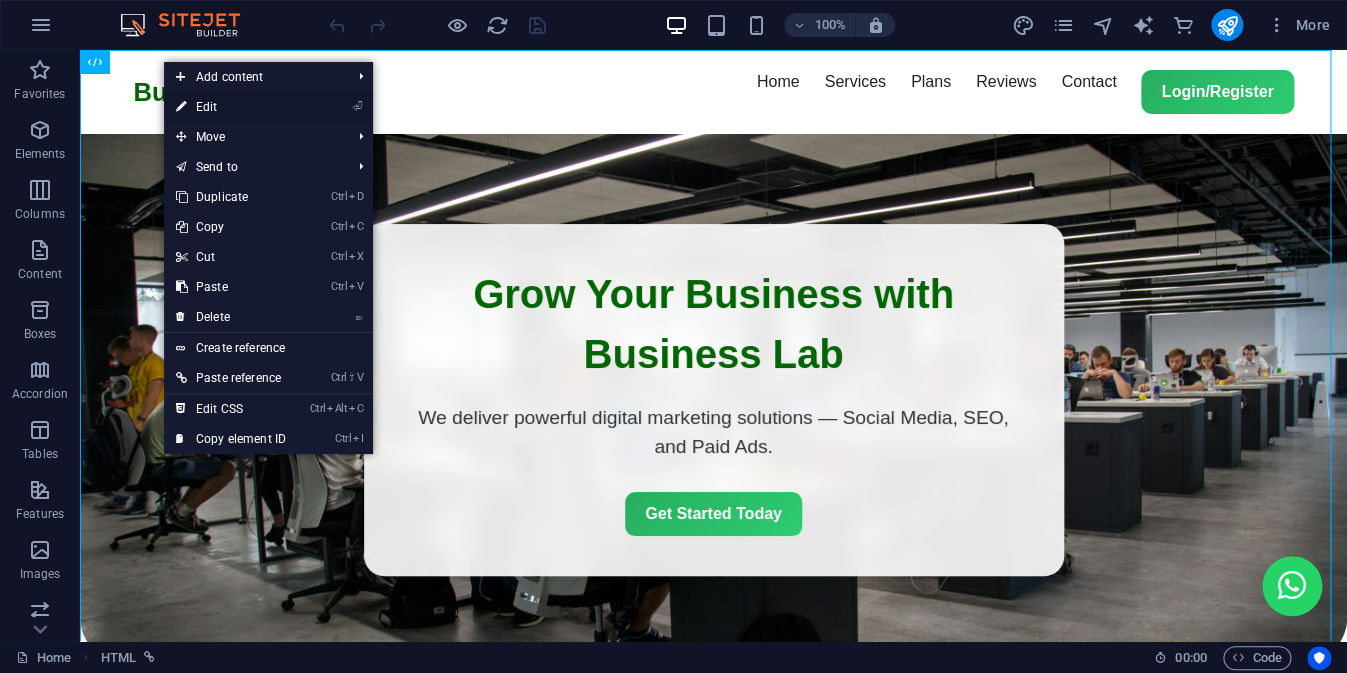 drag, startPoint x: 203, startPoint y: 104, endPoint x: 94, endPoint y: 170, distance: 127.424484 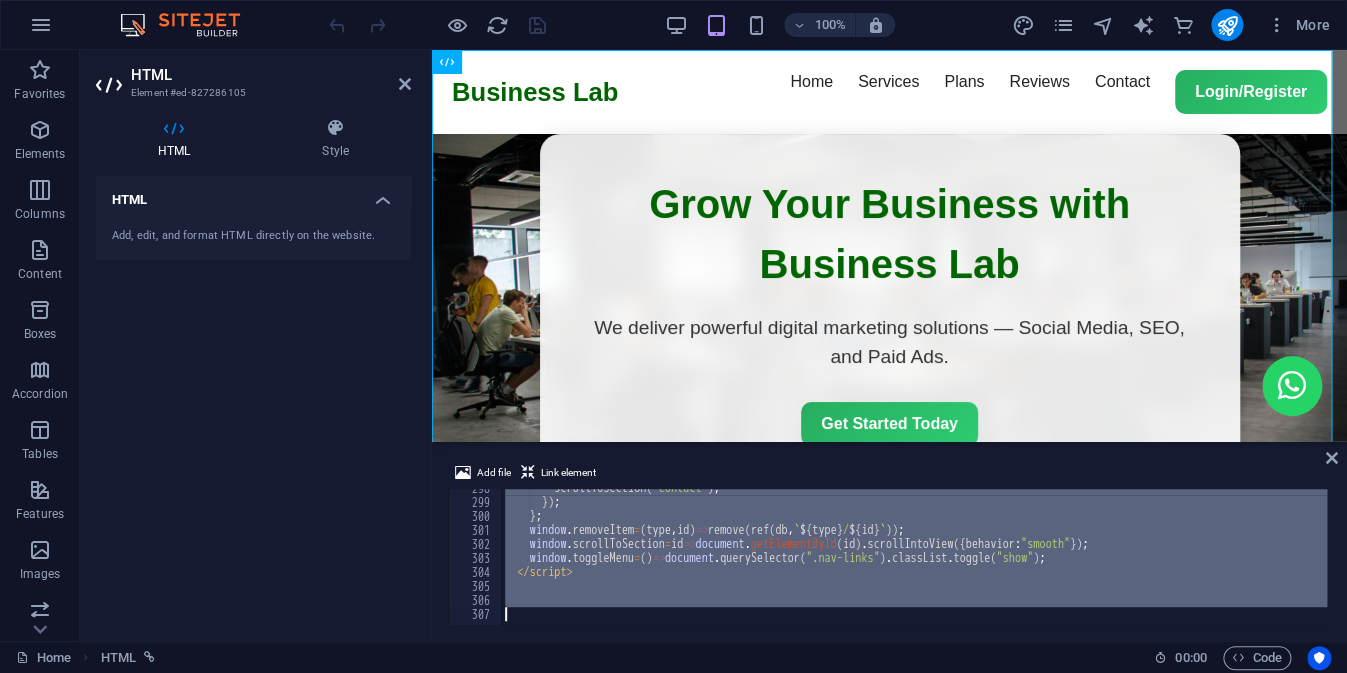 scroll, scrollTop: 4166, scrollLeft: 0, axis: vertical 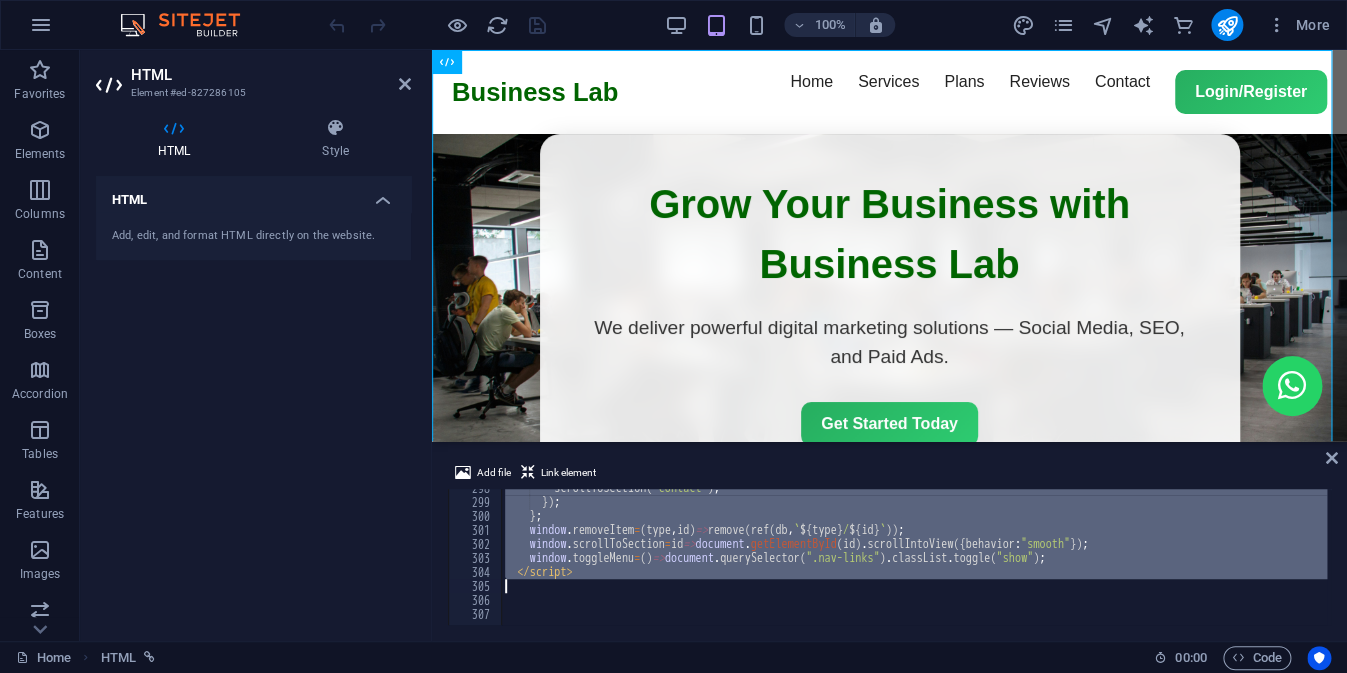 drag, startPoint x: 517, startPoint y: 513, endPoint x: 555, endPoint y: 589, distance: 84.97058 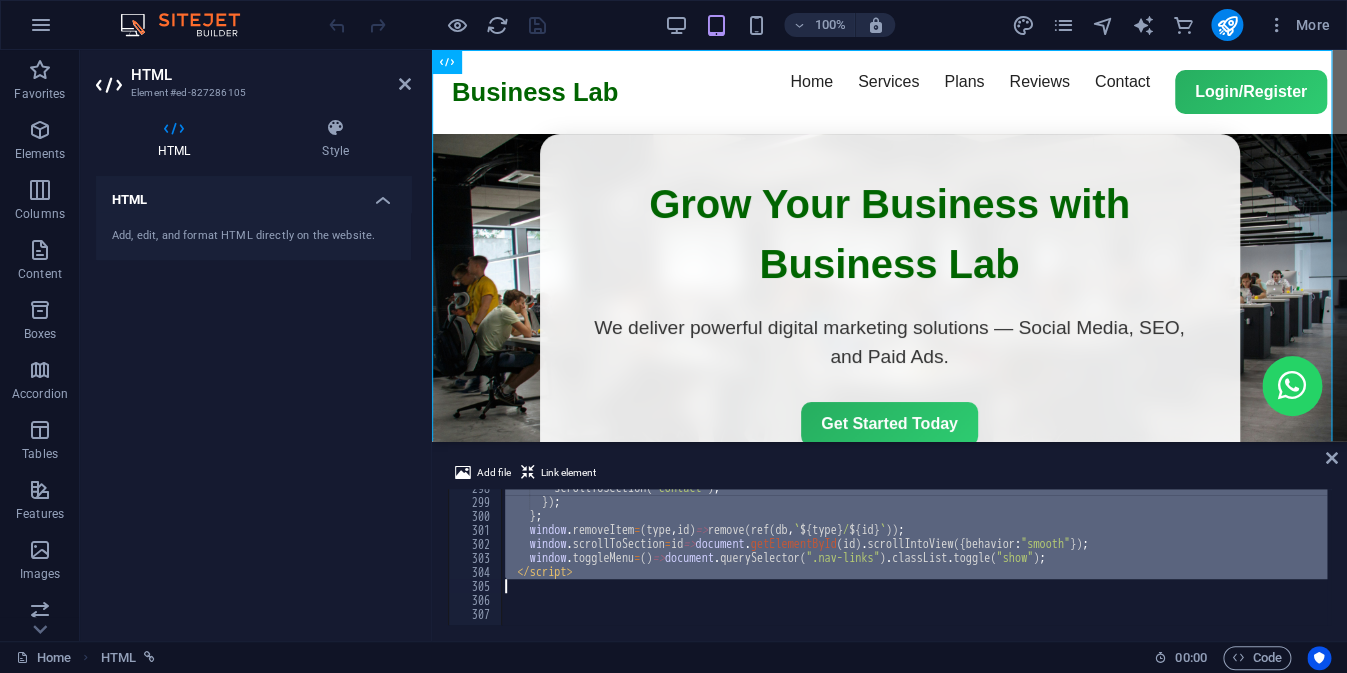 type 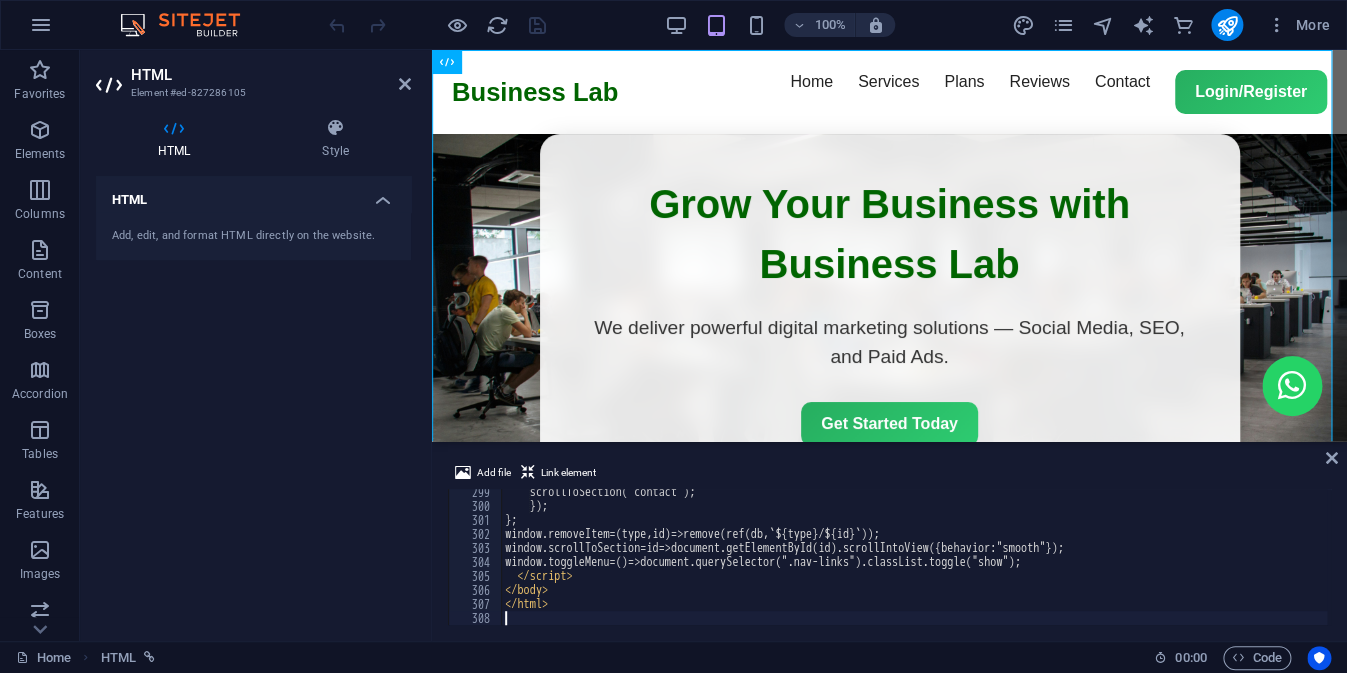 scroll, scrollTop: 4207, scrollLeft: 0, axis: vertical 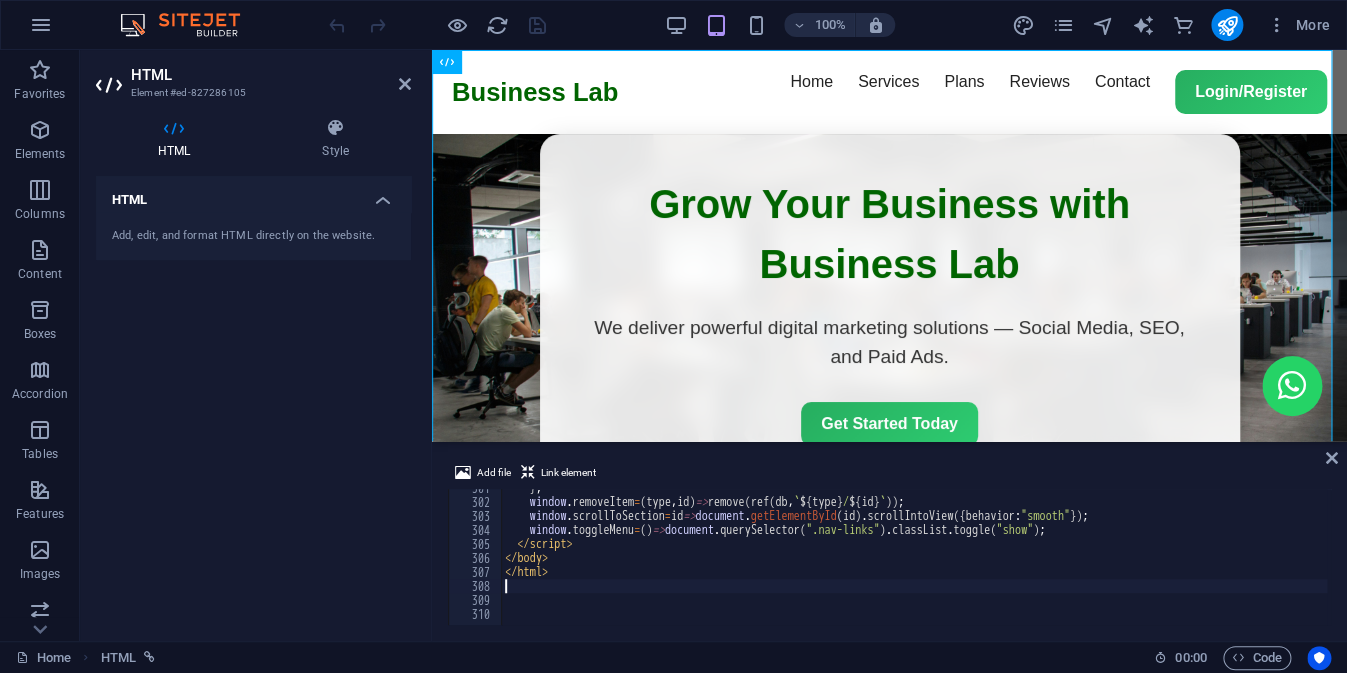 click on "More" at bounding box center (1174, 25) 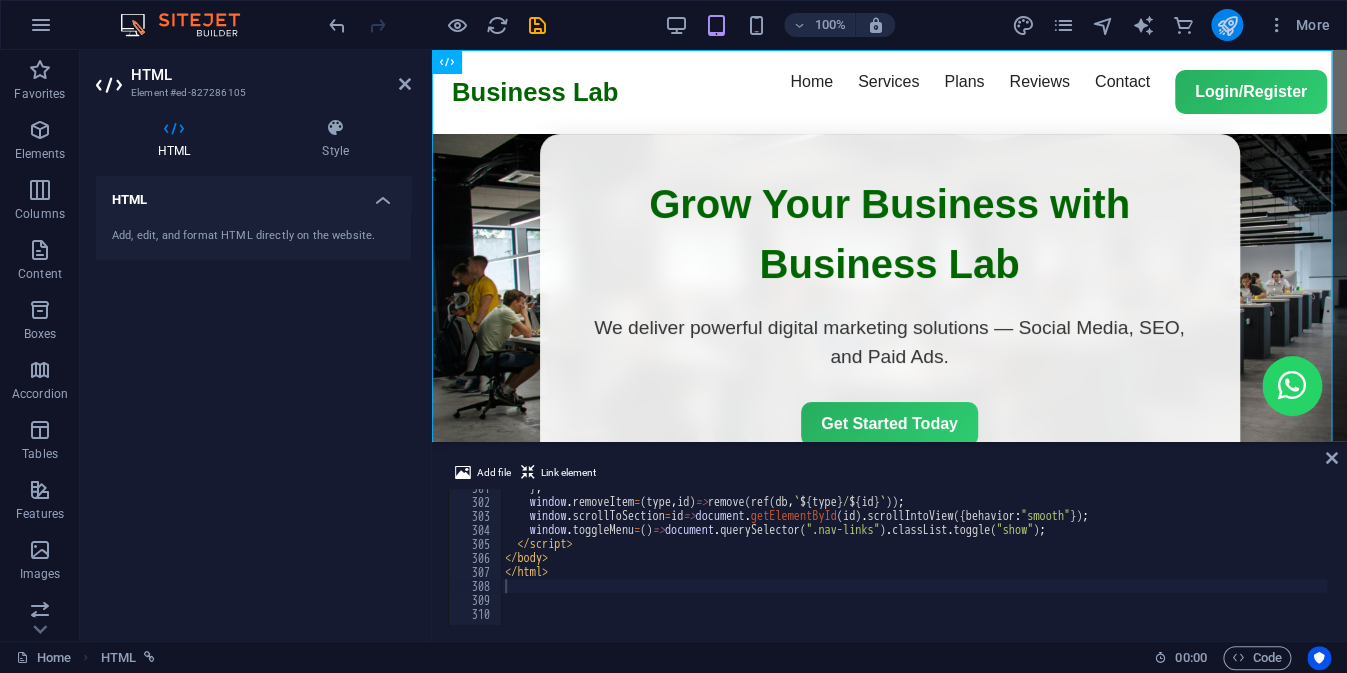click at bounding box center (1227, 25) 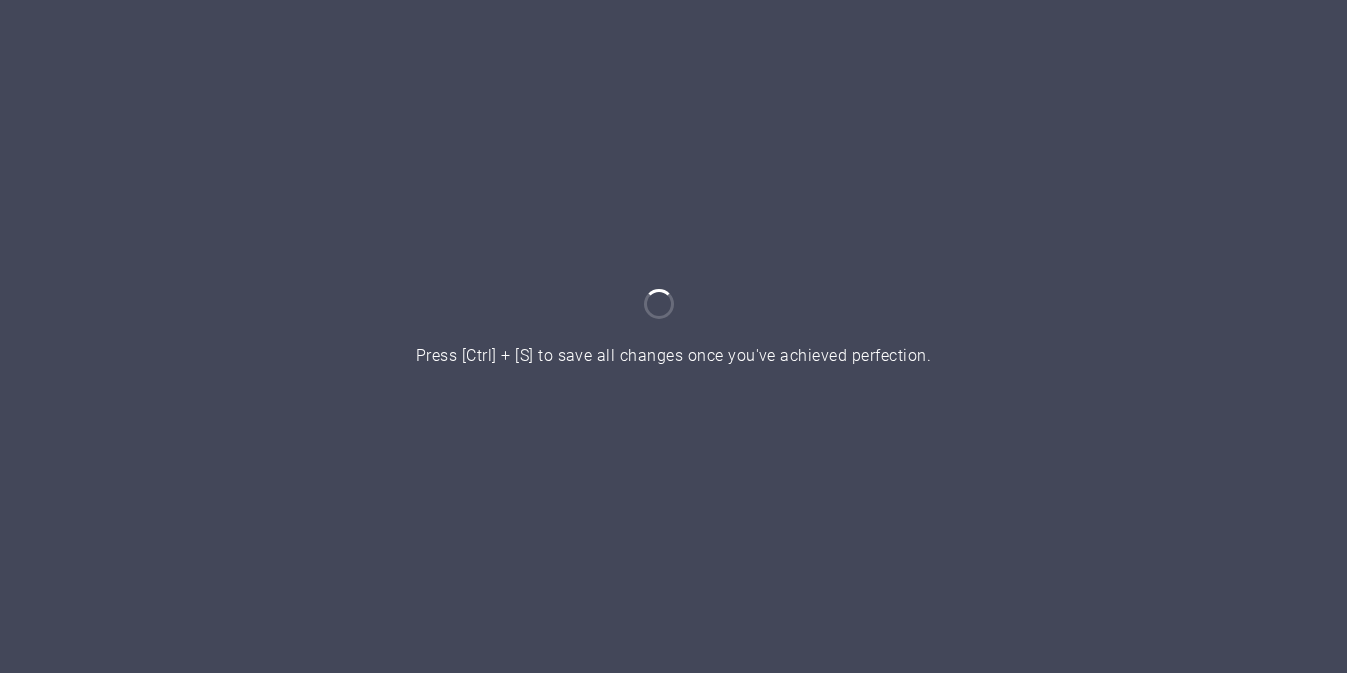 scroll, scrollTop: 0, scrollLeft: 0, axis: both 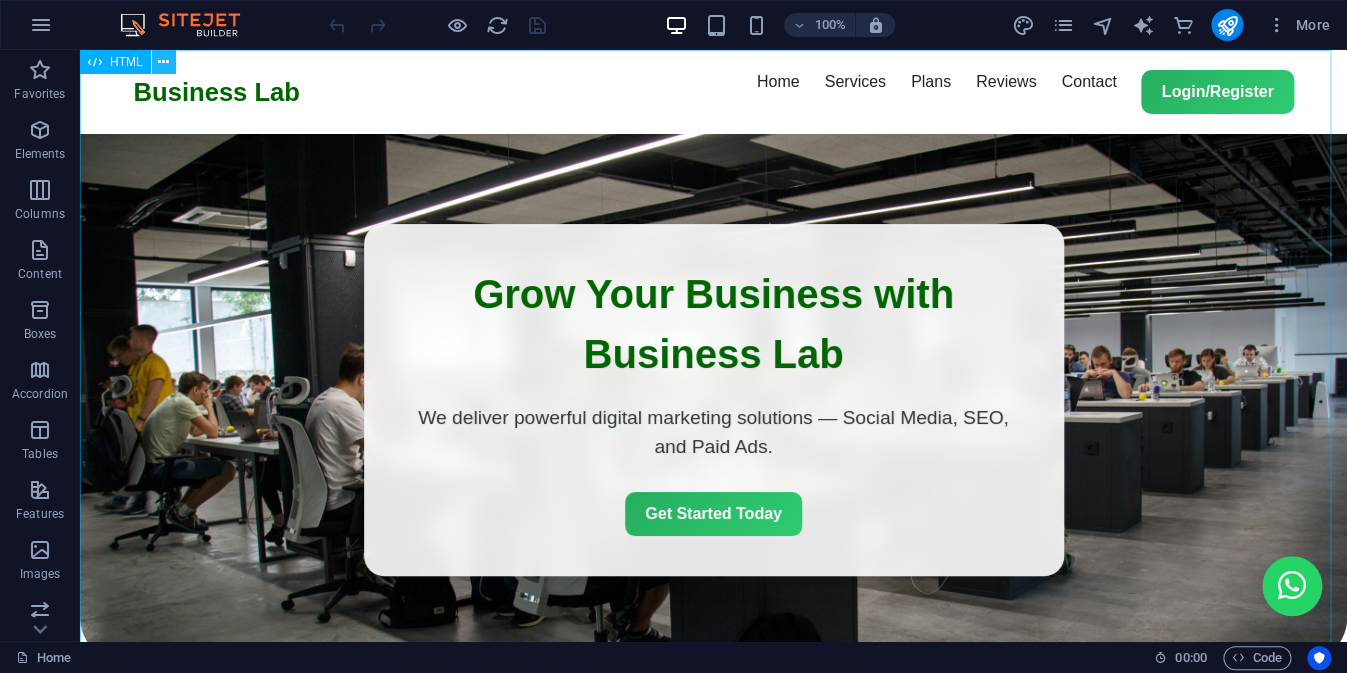 click at bounding box center [163, 62] 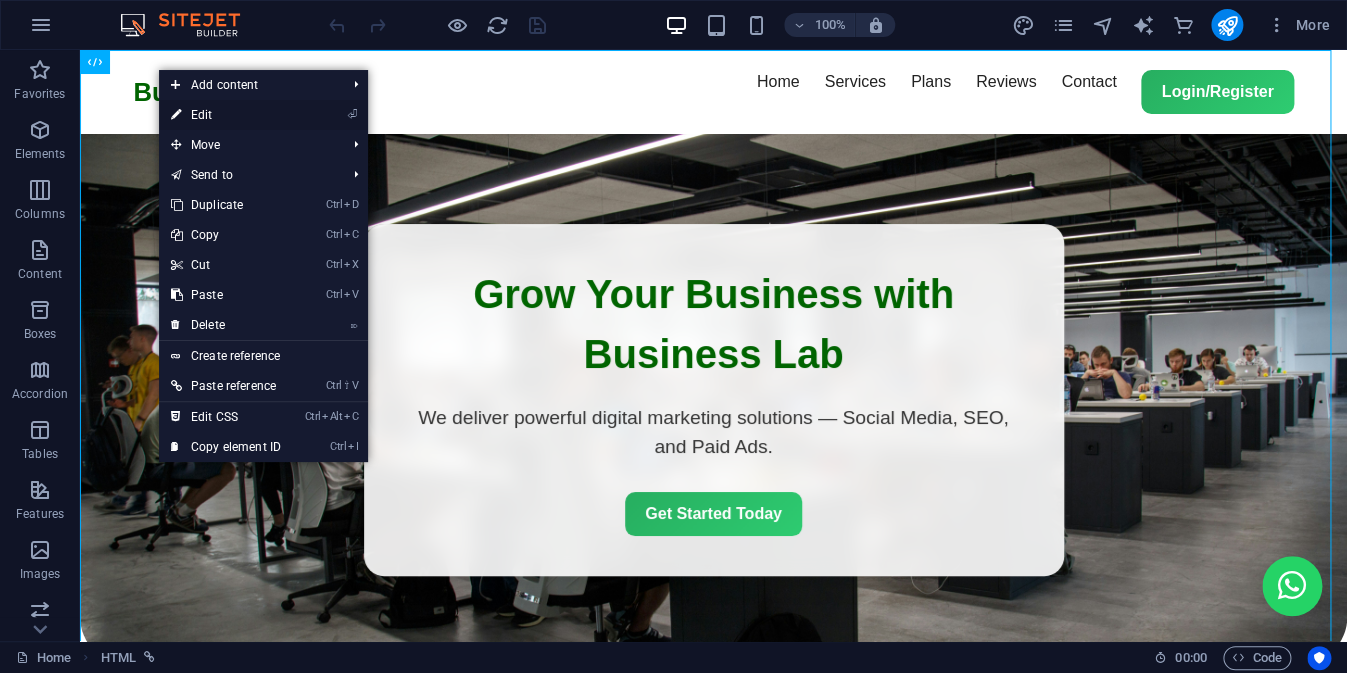 click on "⏎  Edit" at bounding box center [226, 115] 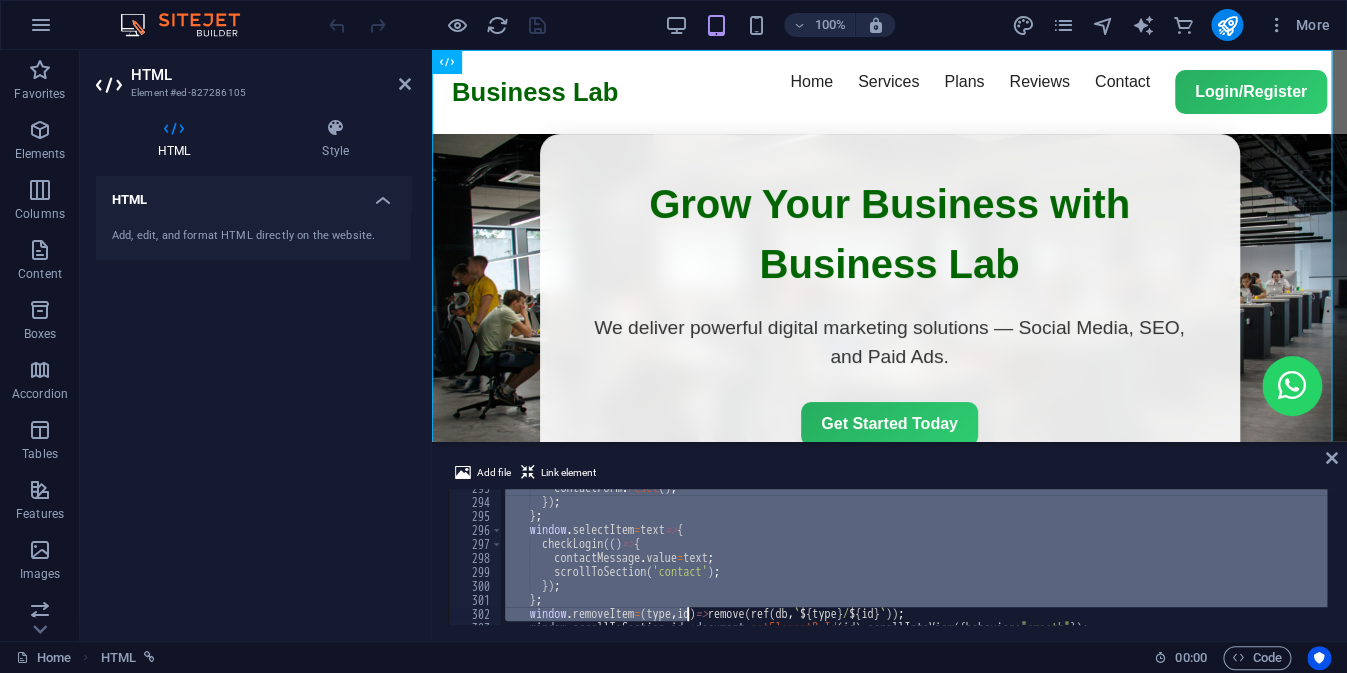 scroll, scrollTop: 4207, scrollLeft: 0, axis: vertical 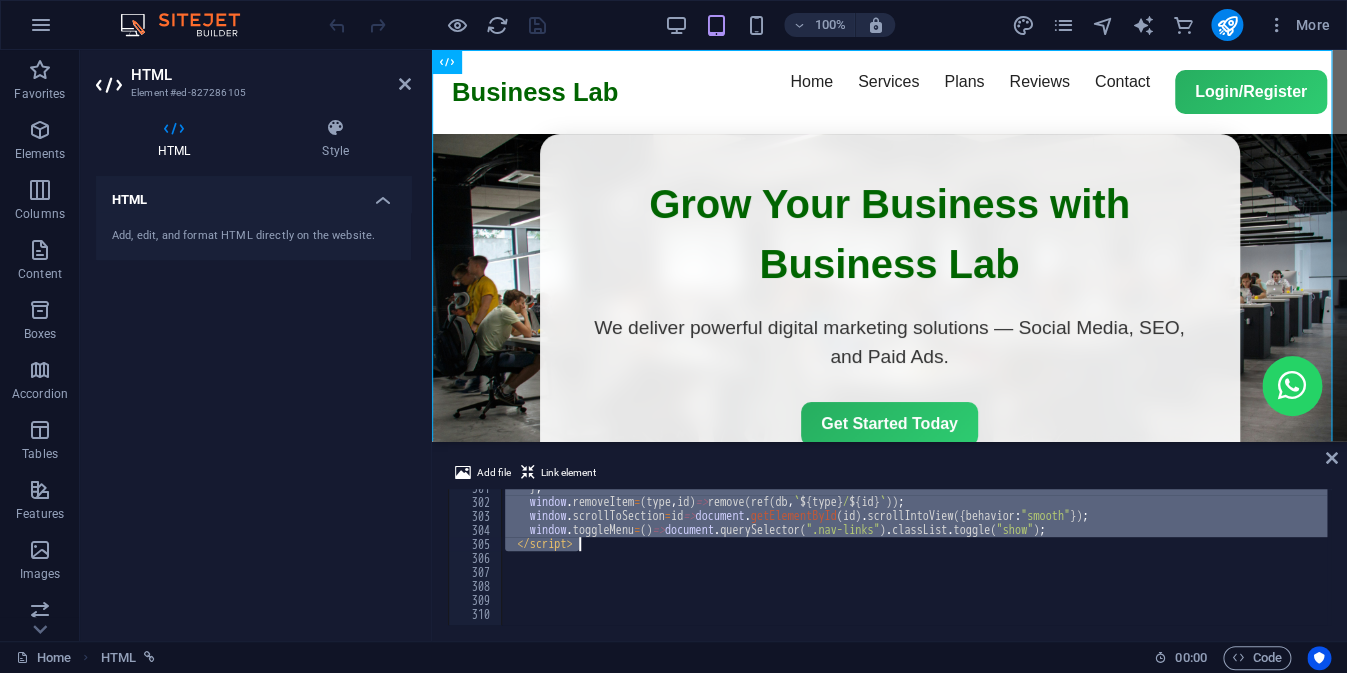 drag, startPoint x: 563, startPoint y: 526, endPoint x: 646, endPoint y: 544, distance: 84.92938 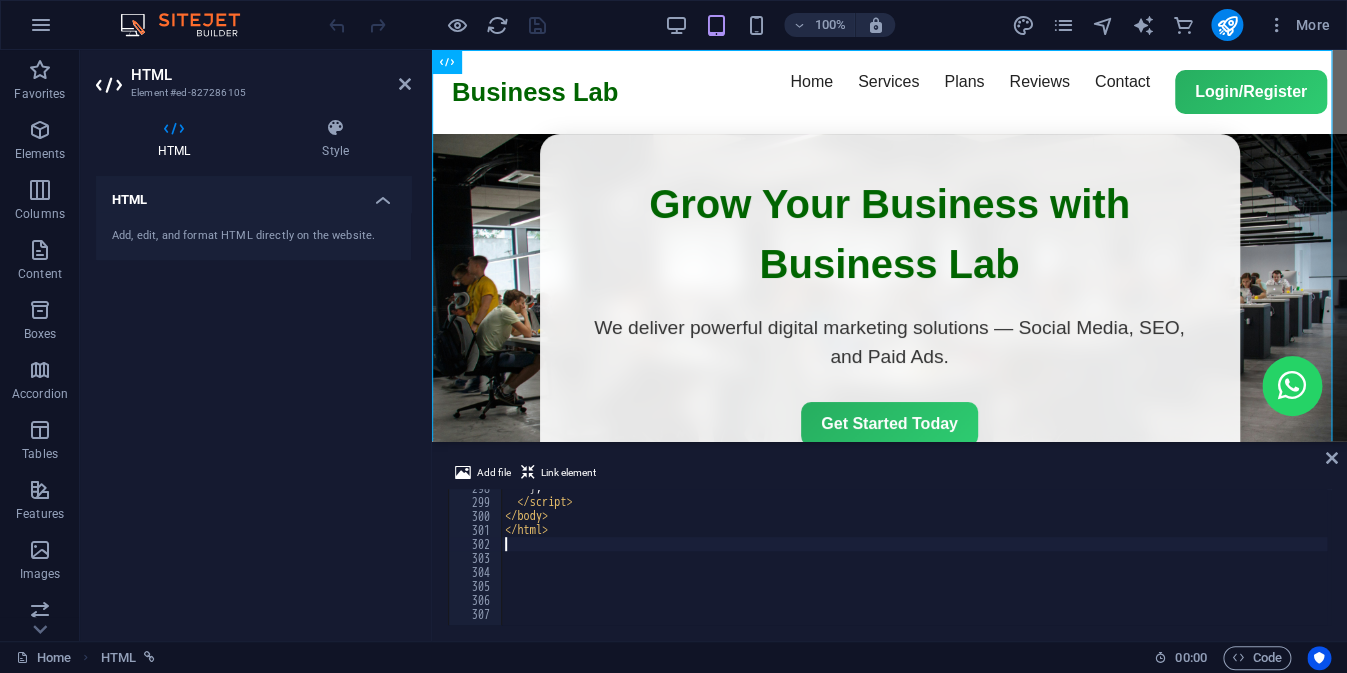 scroll, scrollTop: 4166, scrollLeft: 0, axis: vertical 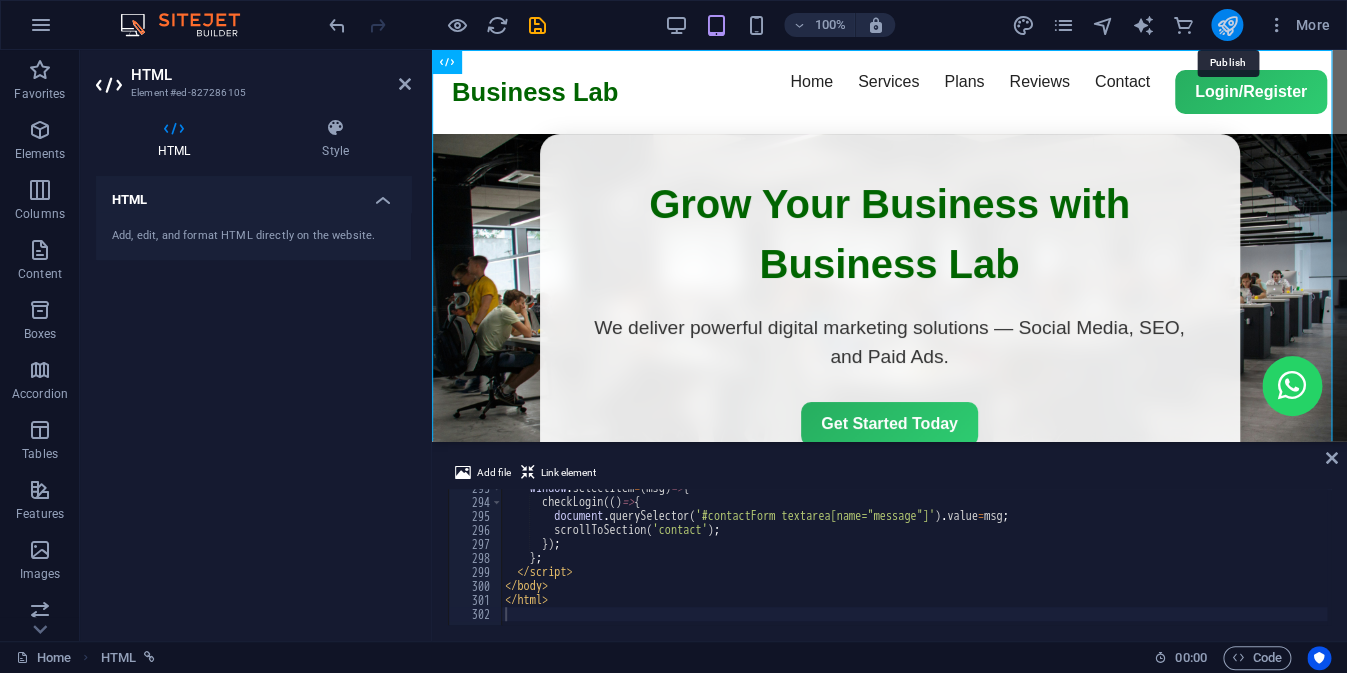 click at bounding box center [1226, 25] 